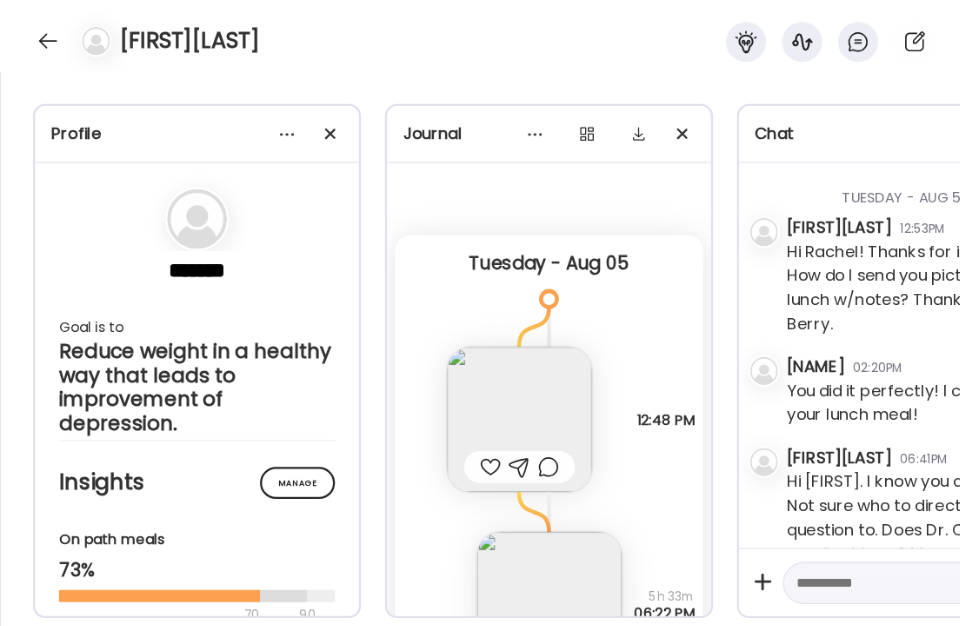 scroll, scrollTop: 0, scrollLeft: 0, axis: both 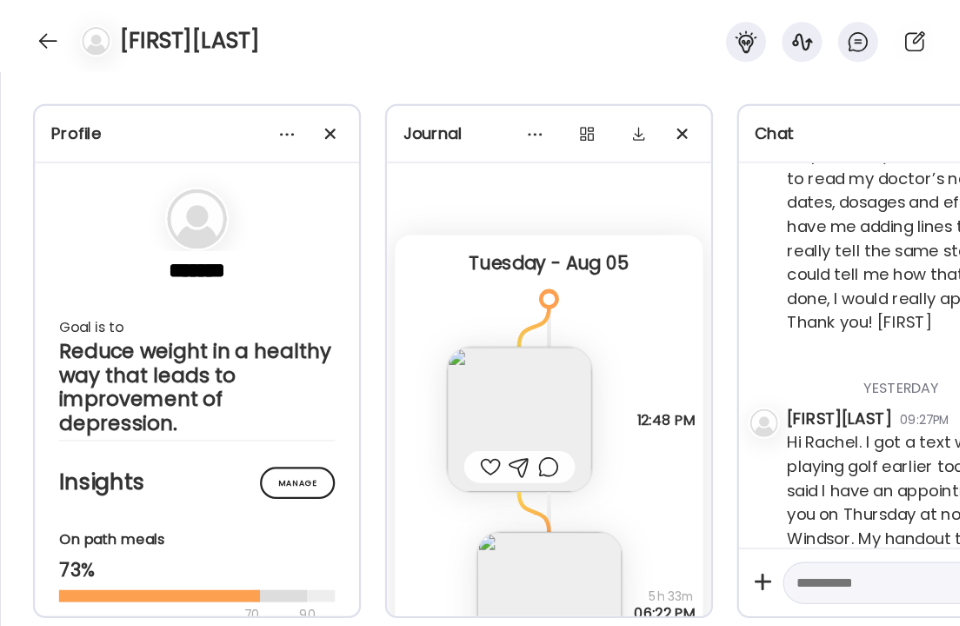 click at bounding box center [48, 41] 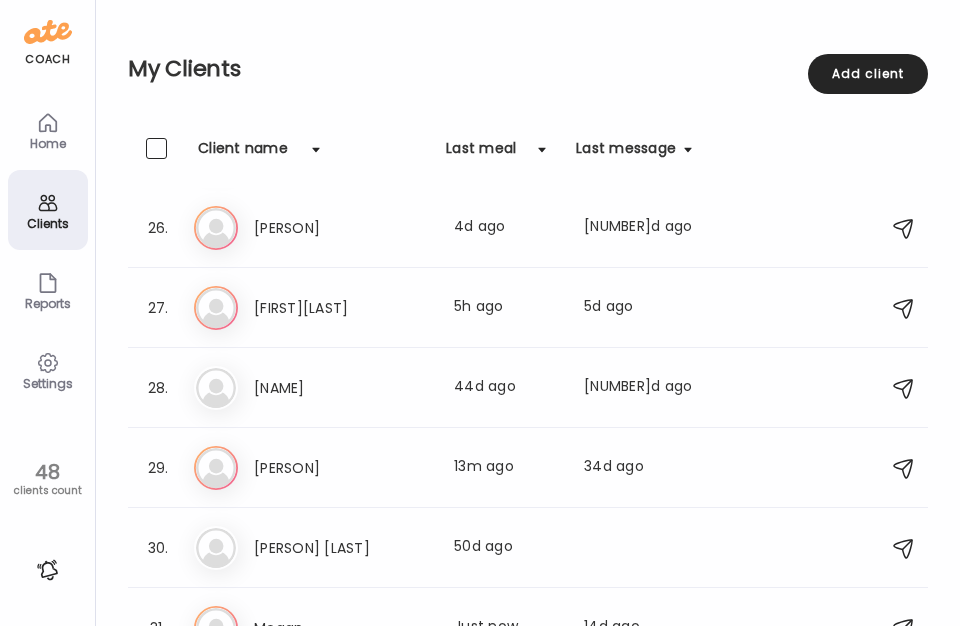 scroll, scrollTop: 2029, scrollLeft: 0, axis: vertical 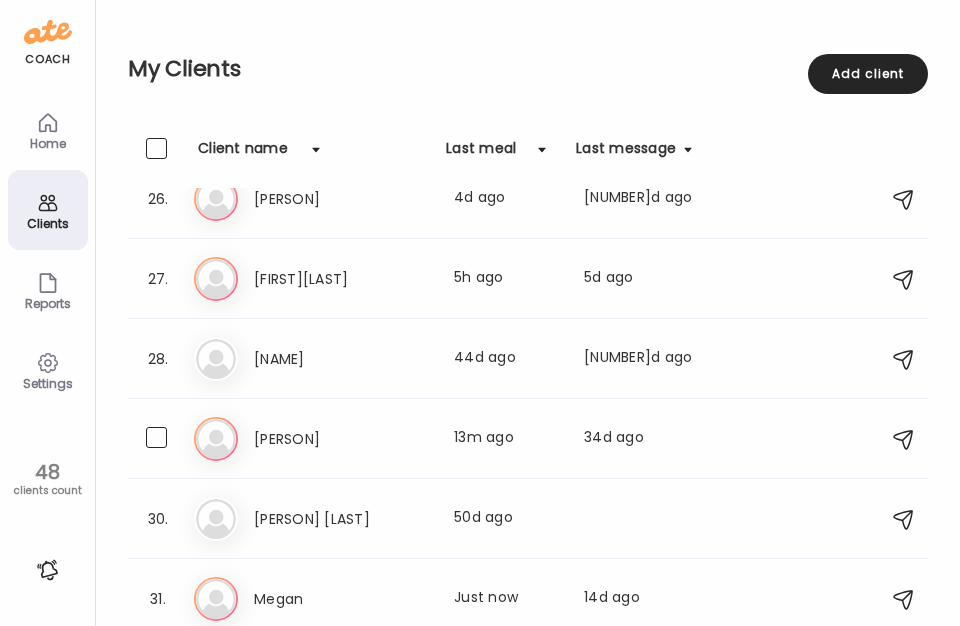 click on "[PERSON]" at bounding box center [342, 439] 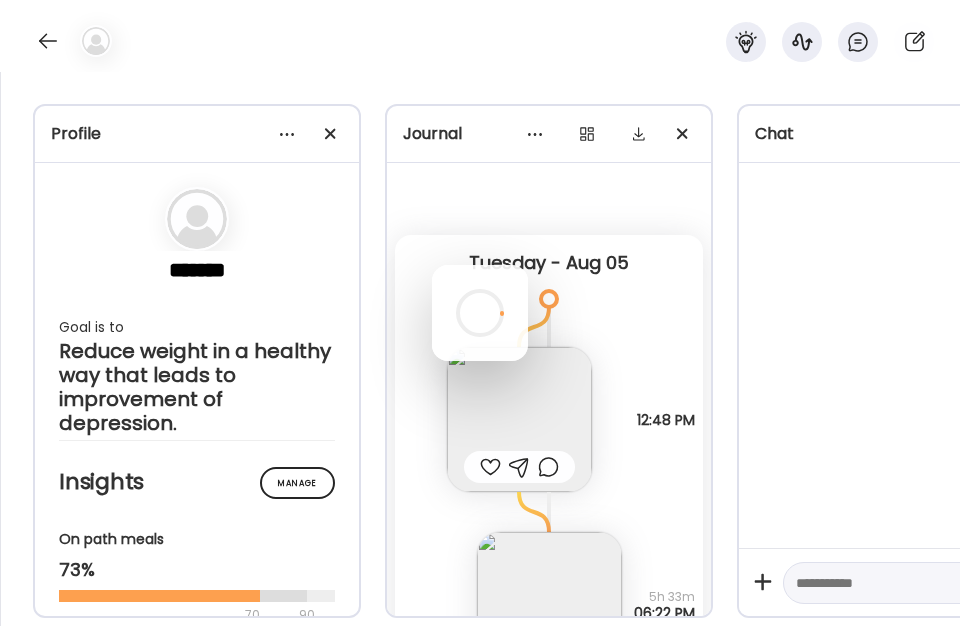 scroll, scrollTop: 0, scrollLeft: 0, axis: both 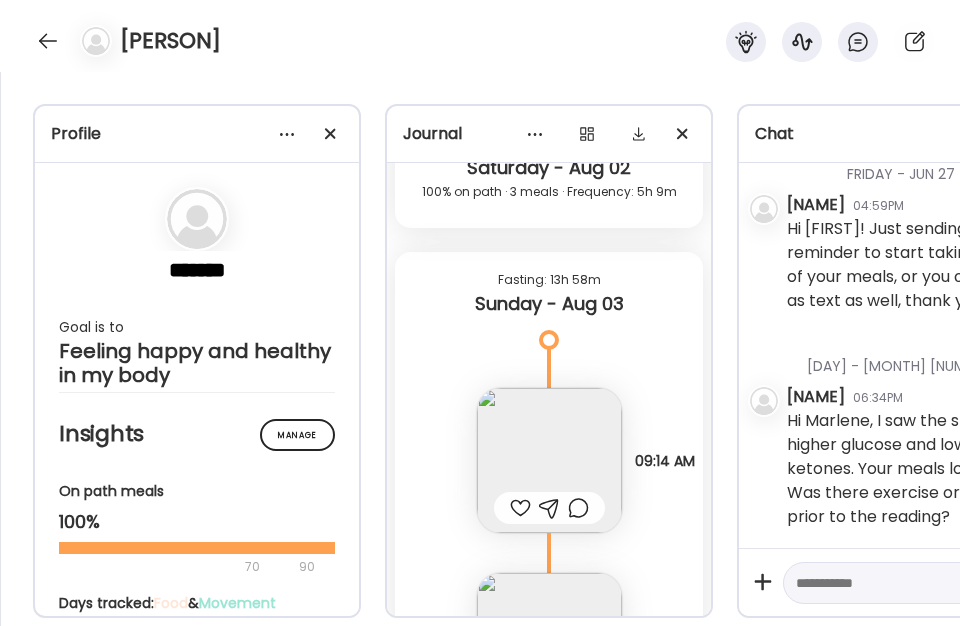 click on "Profile
*******
Goal is to
Feeling happy and healthy in my body
Manage
Insights
On path meals
100%
70
90
Days tracked:  Food  &  Movement
Food: 25 Movement: 0 out of 26 days
Jul - Aug
Mo
Tu
We
Th
Fr
Sa
Su
13 14 15 16 17 18 19 20 21 22 23 24 25 26 27 28 29 30 31" at bounding box center (480, 349) 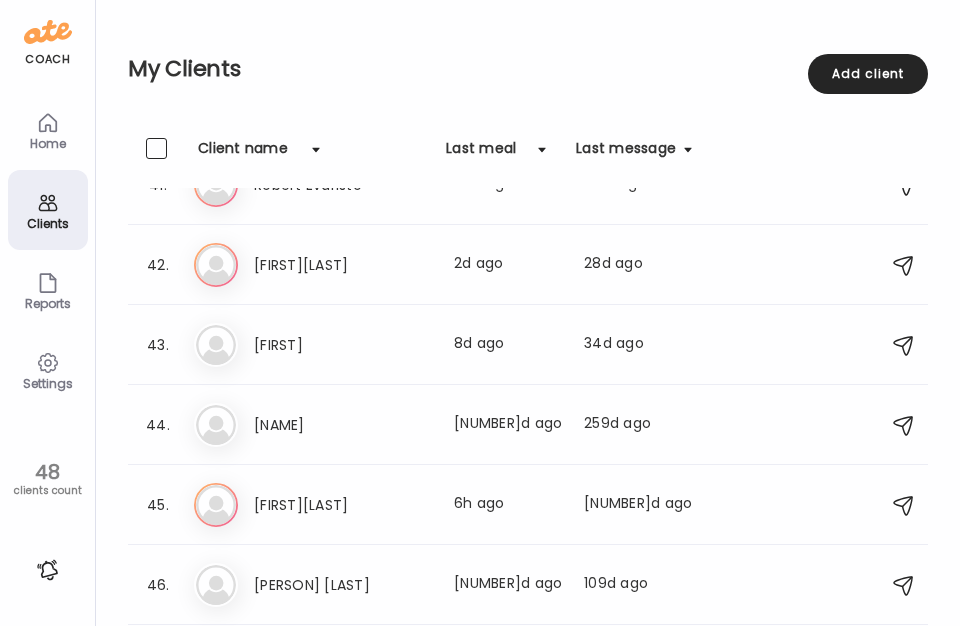 scroll, scrollTop: 3398, scrollLeft: 0, axis: vertical 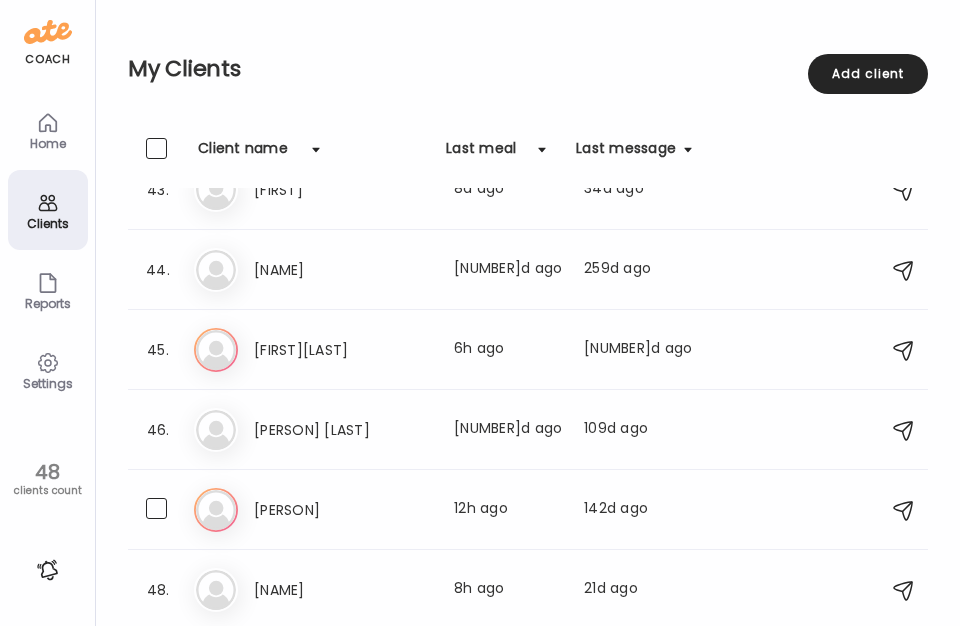 click on "[PERSON]" at bounding box center (342, 510) 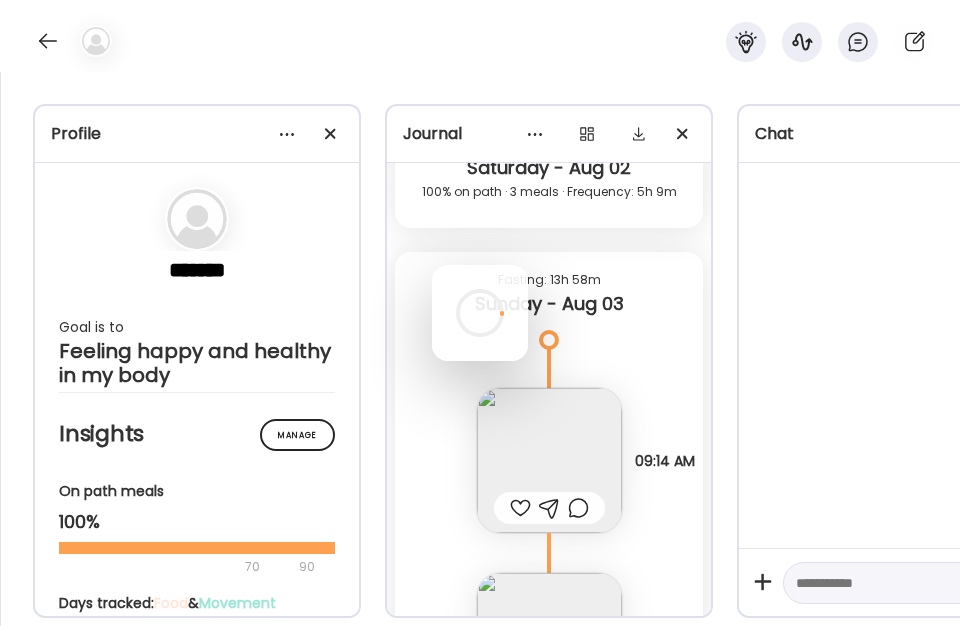 scroll, scrollTop: 0, scrollLeft: 0, axis: both 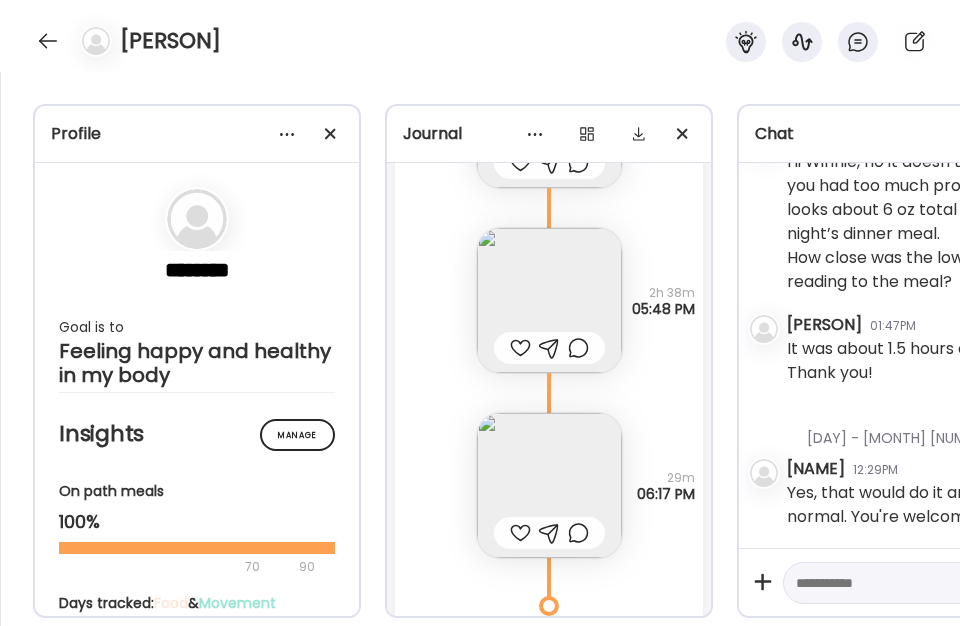 click on "Profile
********
Goal is to
Feeling happy and healthy in my body
Manage
Insights
On path meals
100%
70
90
Days tracked:  Food  &  Movement
Food: 25 Movement: 0 out of 26 days
Jul - Aug
Mo
Tu
We
Th
Fr
Sa
Su
13 14 15 16 17 18 19 20 21 22 23 24 25 26 27 28 29 30 1" at bounding box center [480, 349] 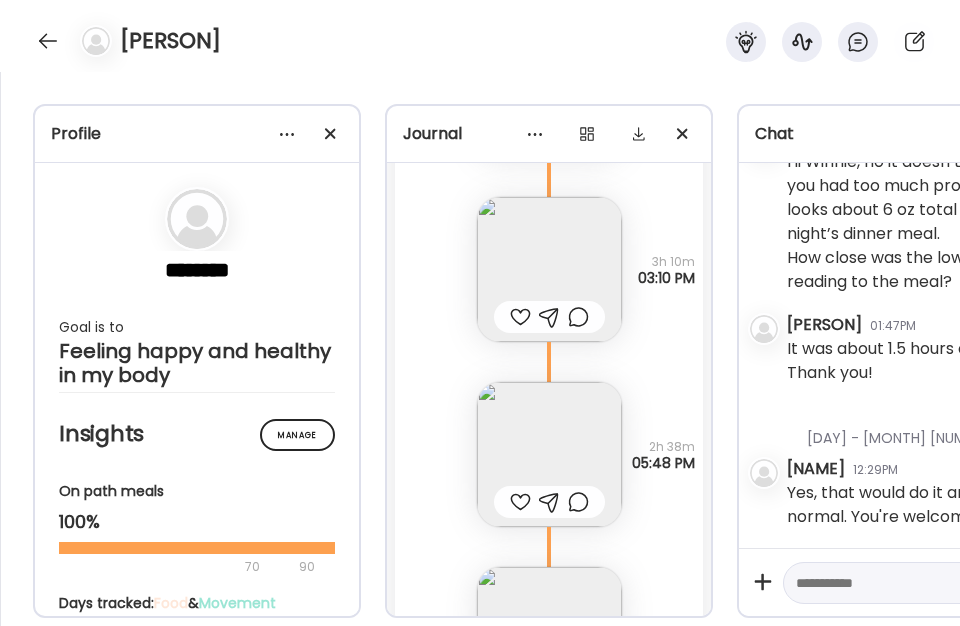 scroll, scrollTop: 27865, scrollLeft: 0, axis: vertical 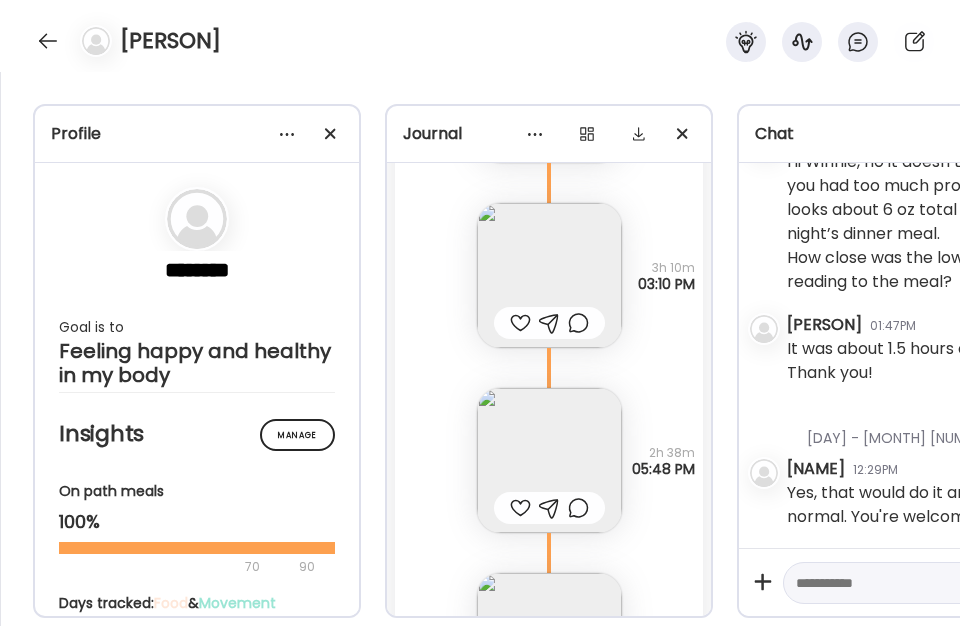 click at bounding box center (549, 645) 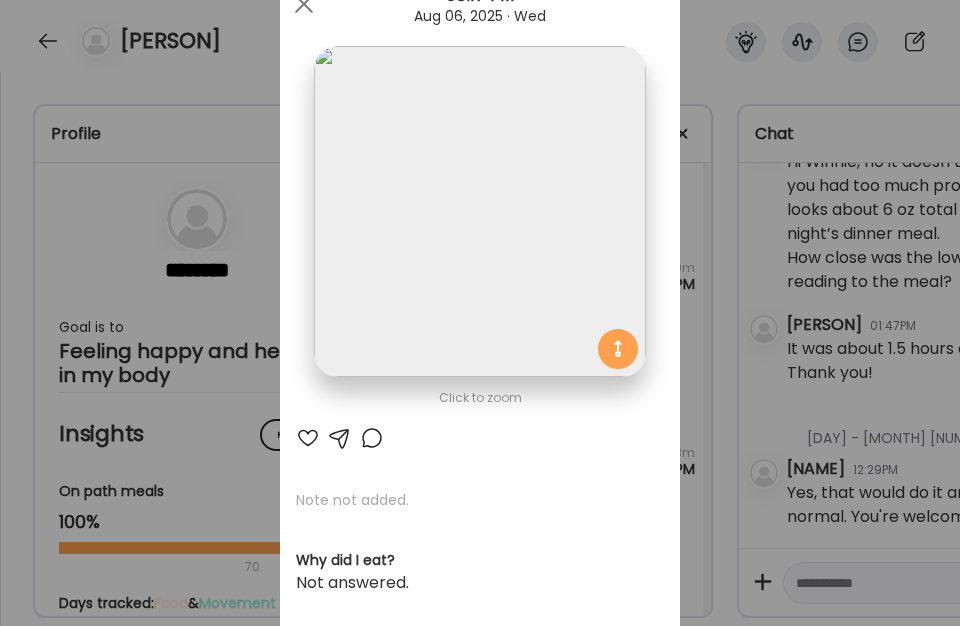 click at bounding box center (304, 4) 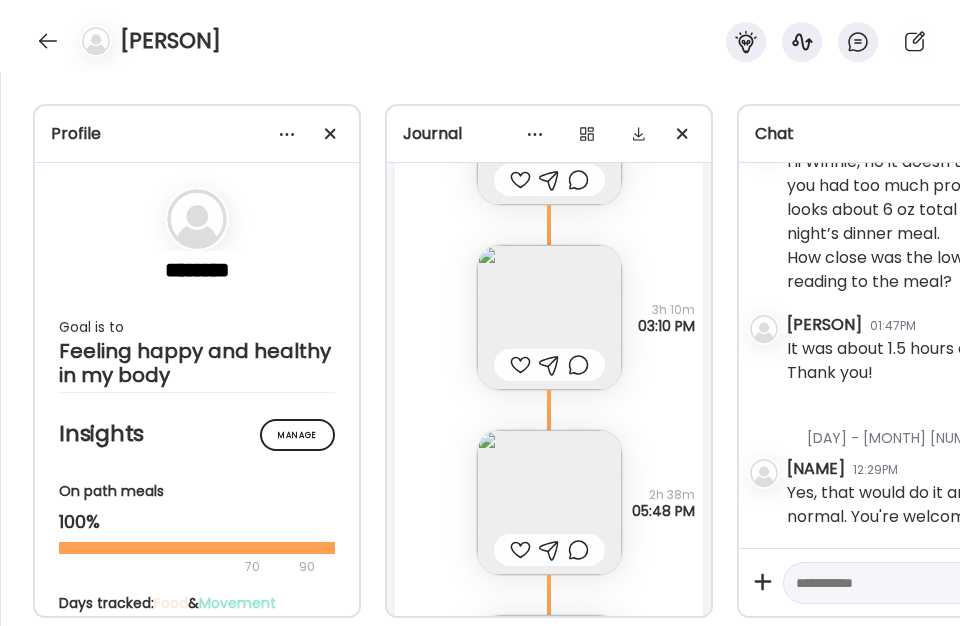 scroll, scrollTop: 27785, scrollLeft: 0, axis: vertical 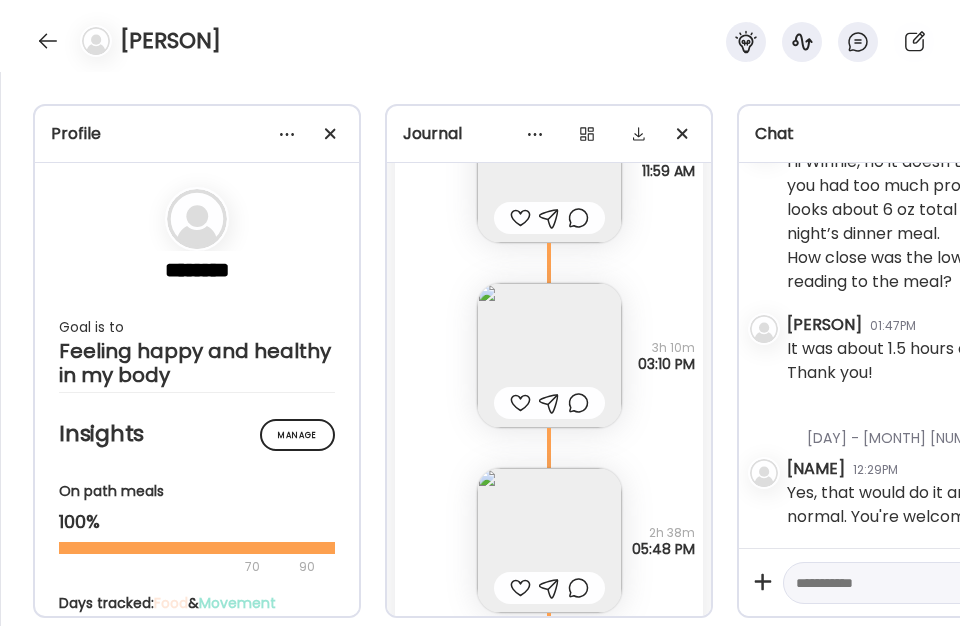 click at bounding box center [549, 540] 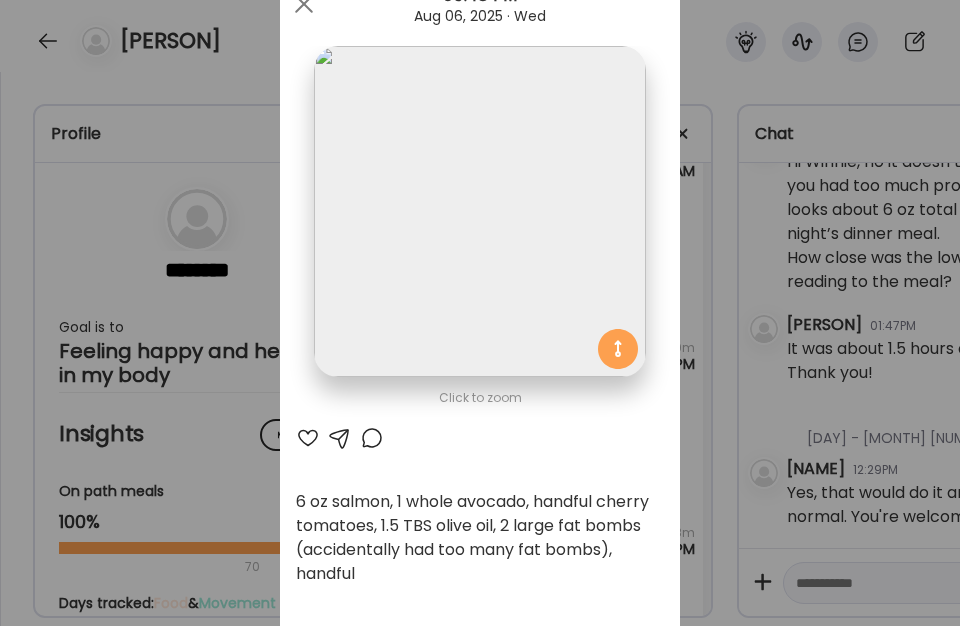 click at bounding box center (304, 4) 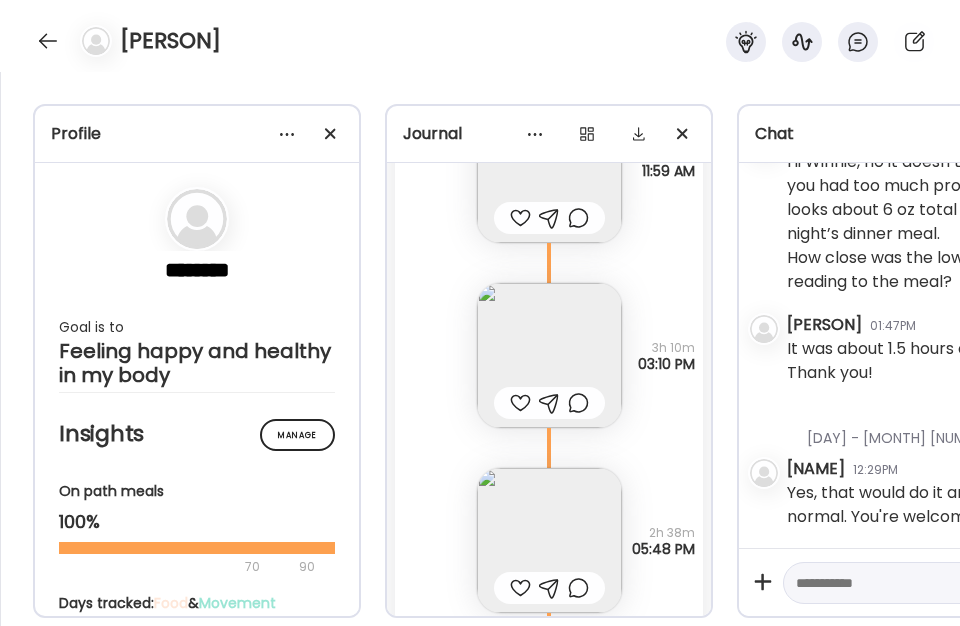 drag, startPoint x: 548, startPoint y: 48, endPoint x: 580, endPoint y: 50, distance: 32.06244 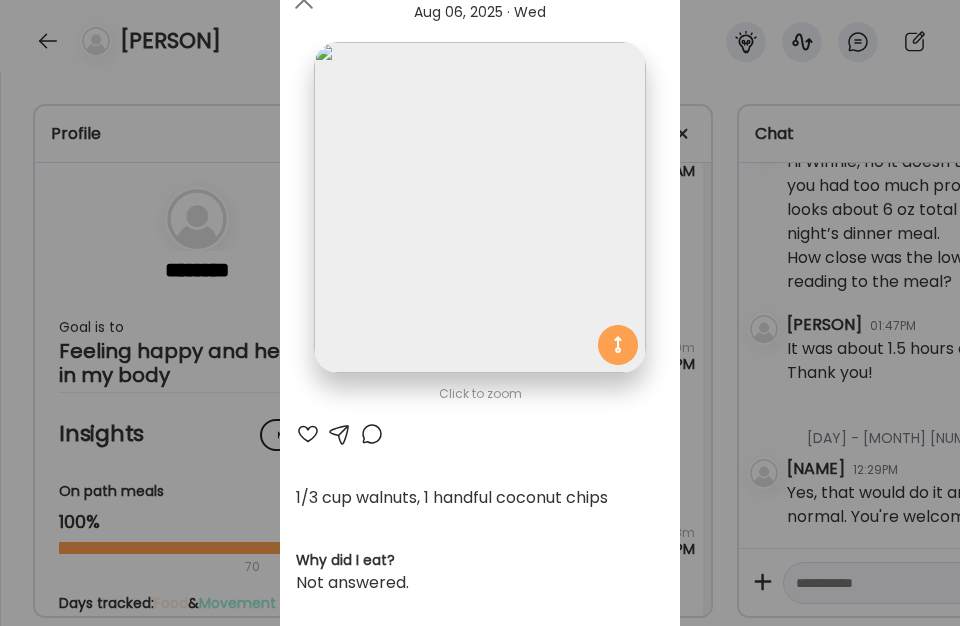 scroll, scrollTop: 0, scrollLeft: 0, axis: both 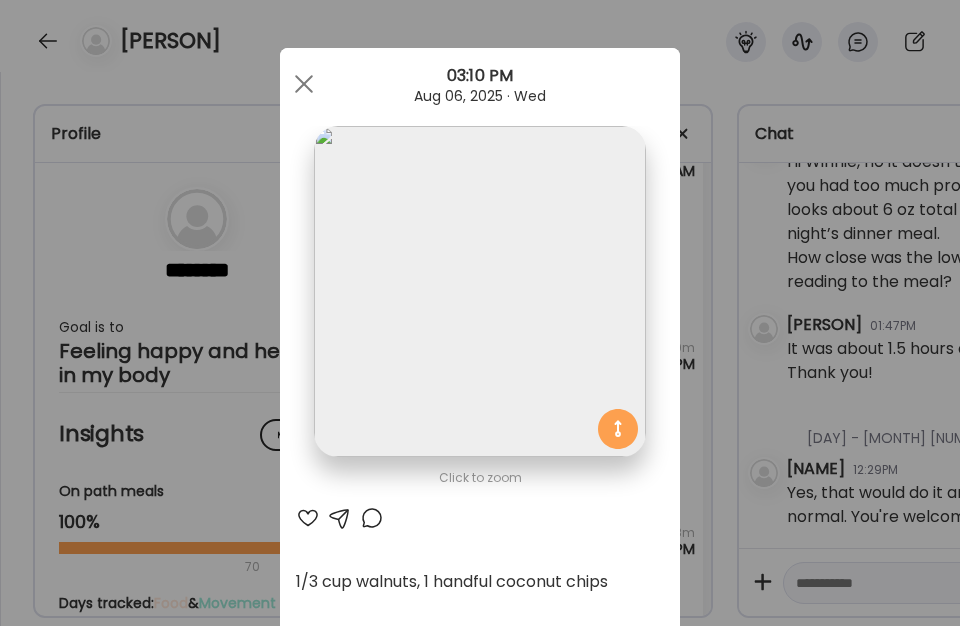 click at bounding box center (304, 84) 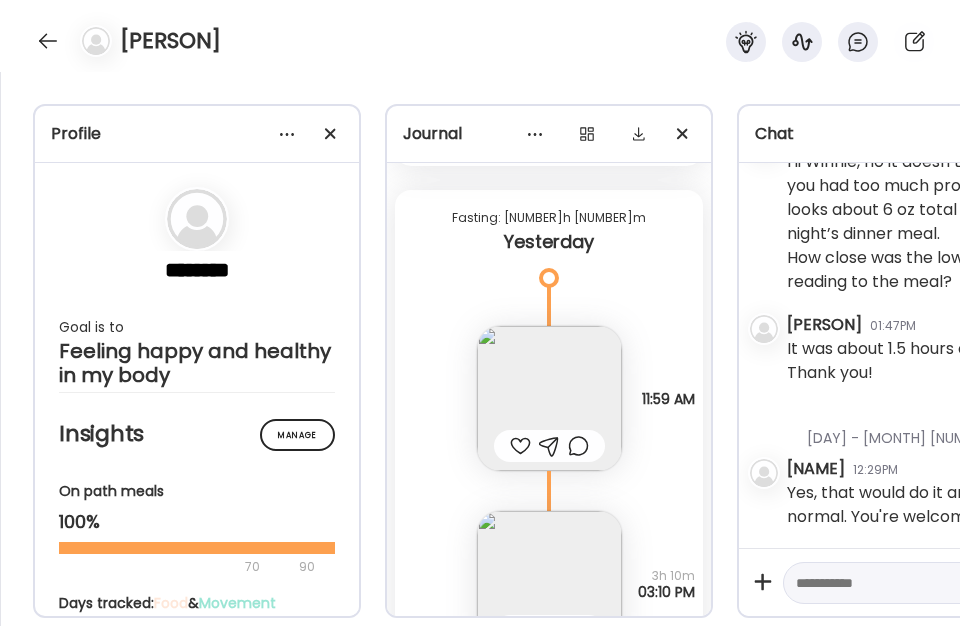scroll, scrollTop: 27545, scrollLeft: 0, axis: vertical 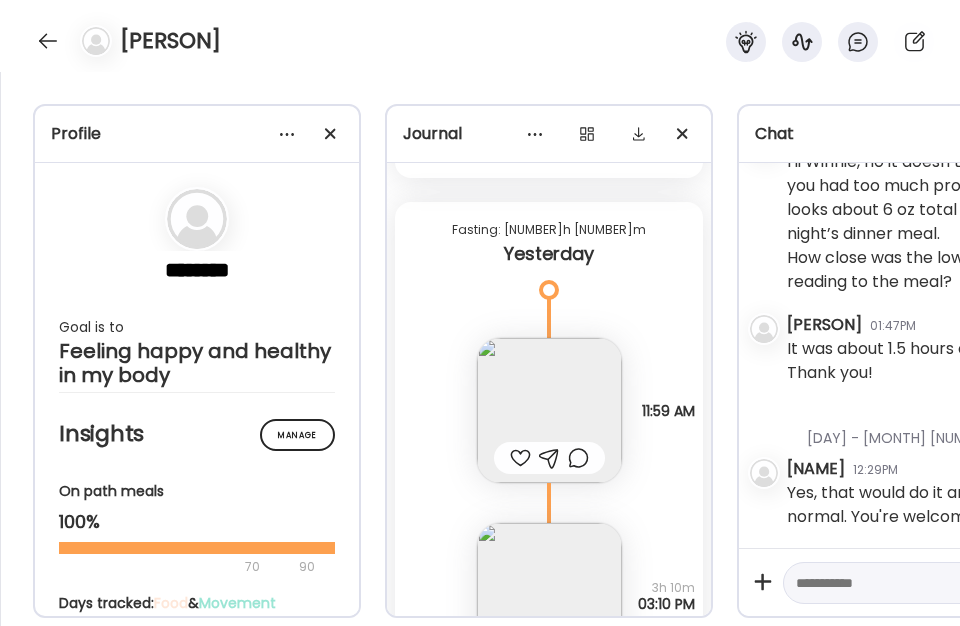click at bounding box center [549, 410] 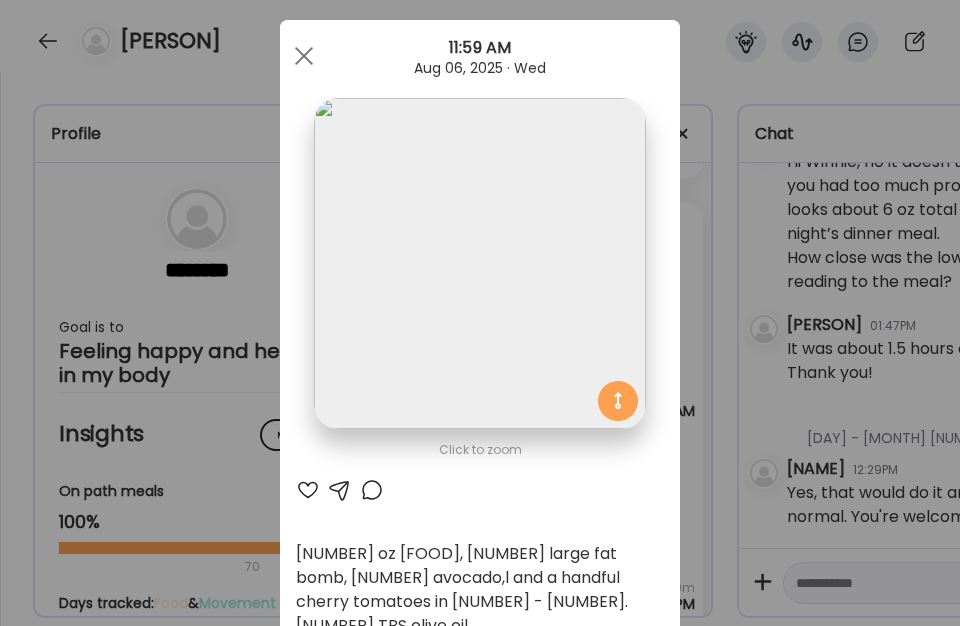 scroll, scrollTop: 0, scrollLeft: 0, axis: both 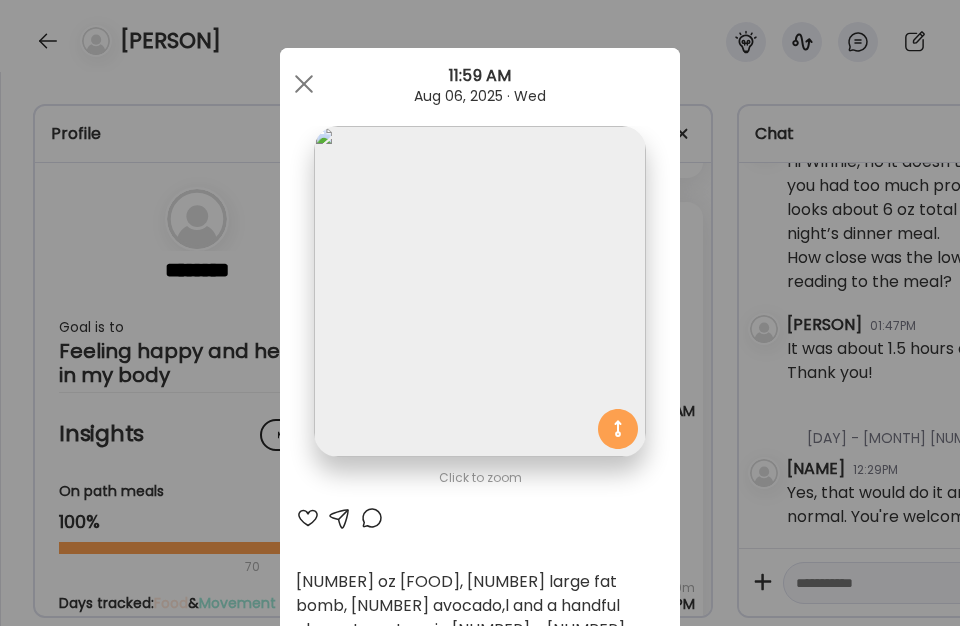 click at bounding box center [304, 84] 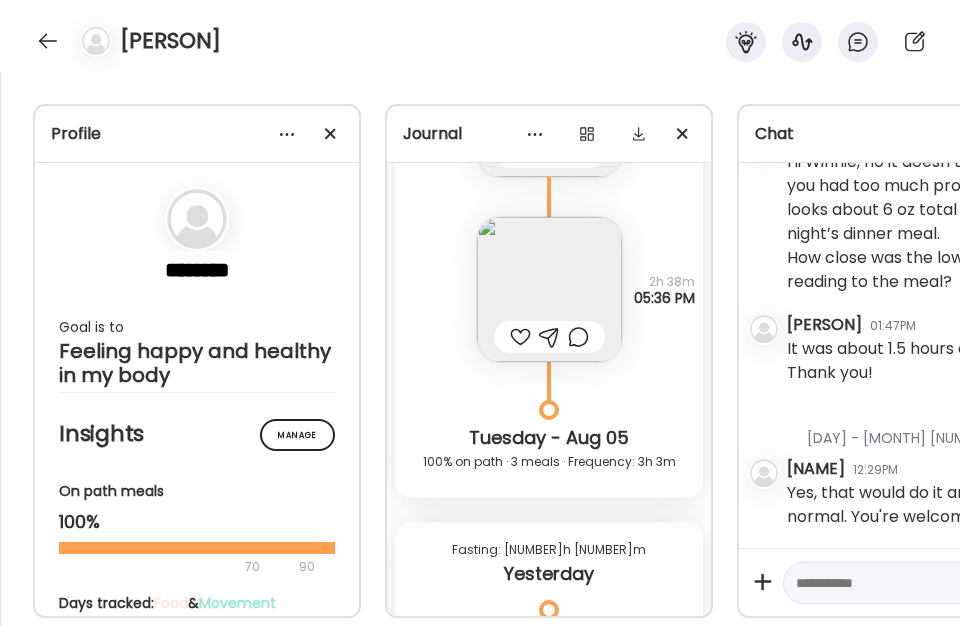scroll, scrollTop: 27065, scrollLeft: 0, axis: vertical 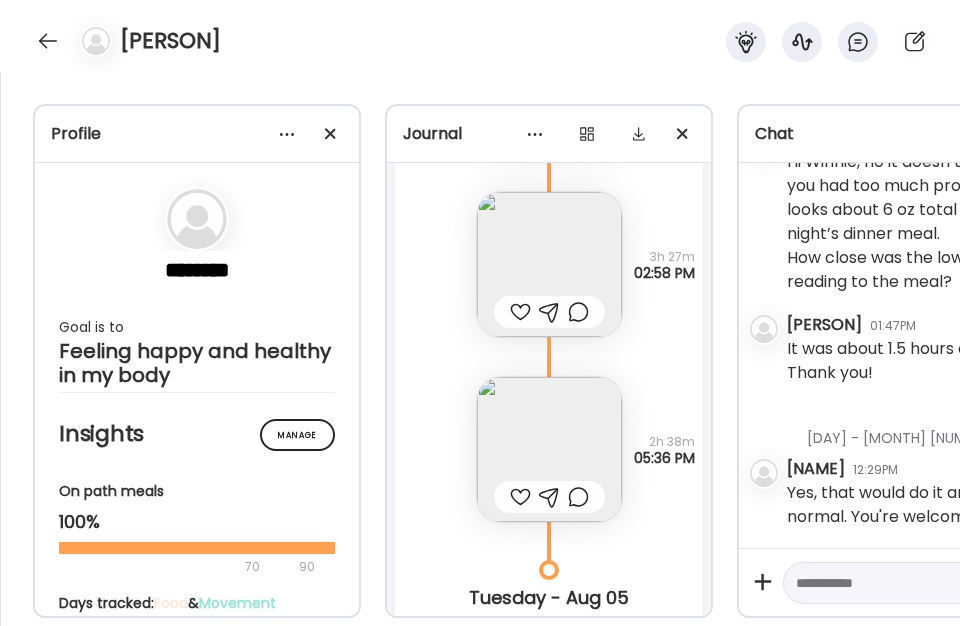 click at bounding box center [549, 449] 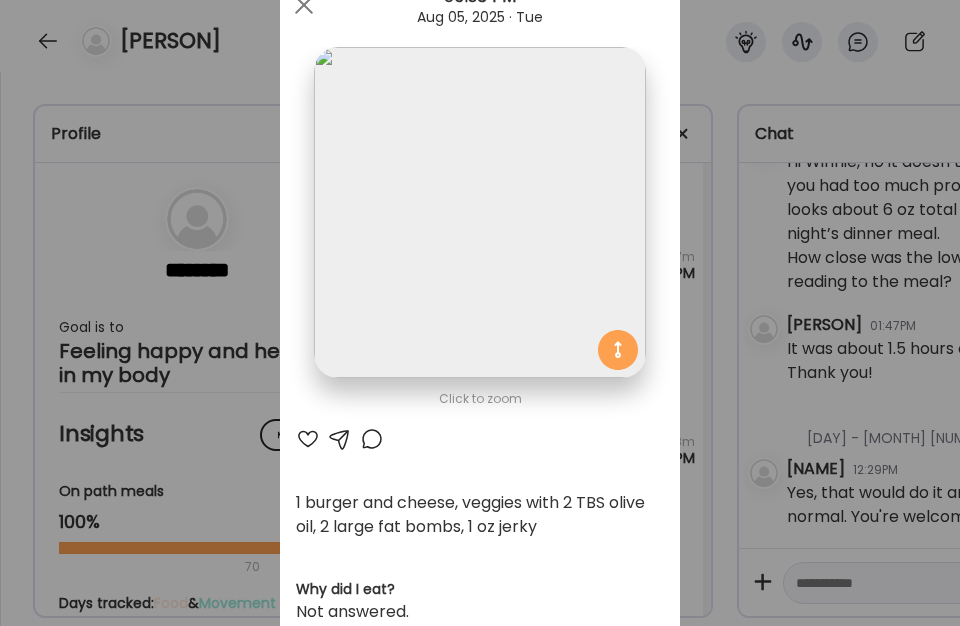 scroll, scrollTop: 80, scrollLeft: 0, axis: vertical 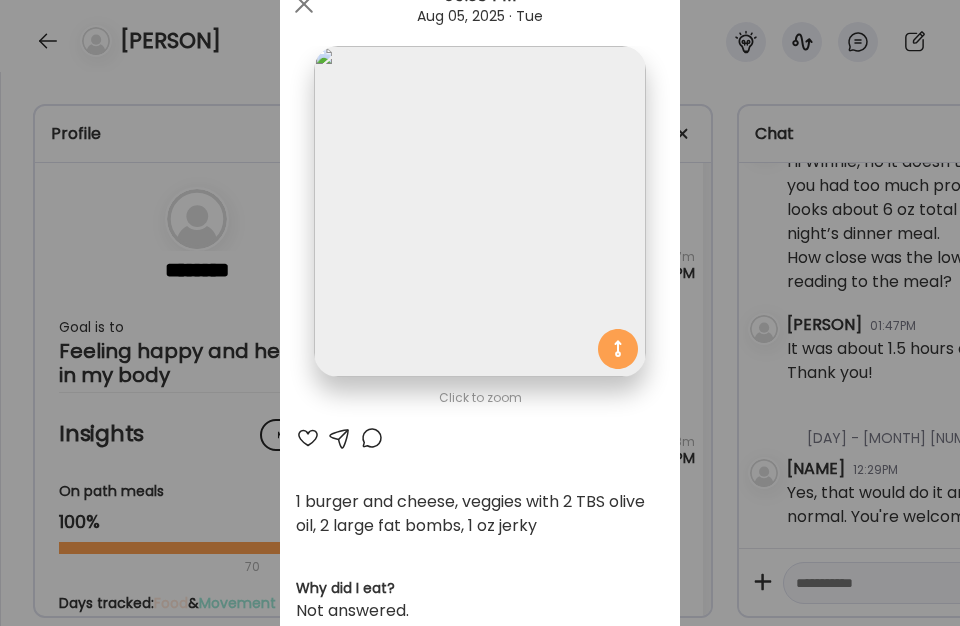click at bounding box center (304, 4) 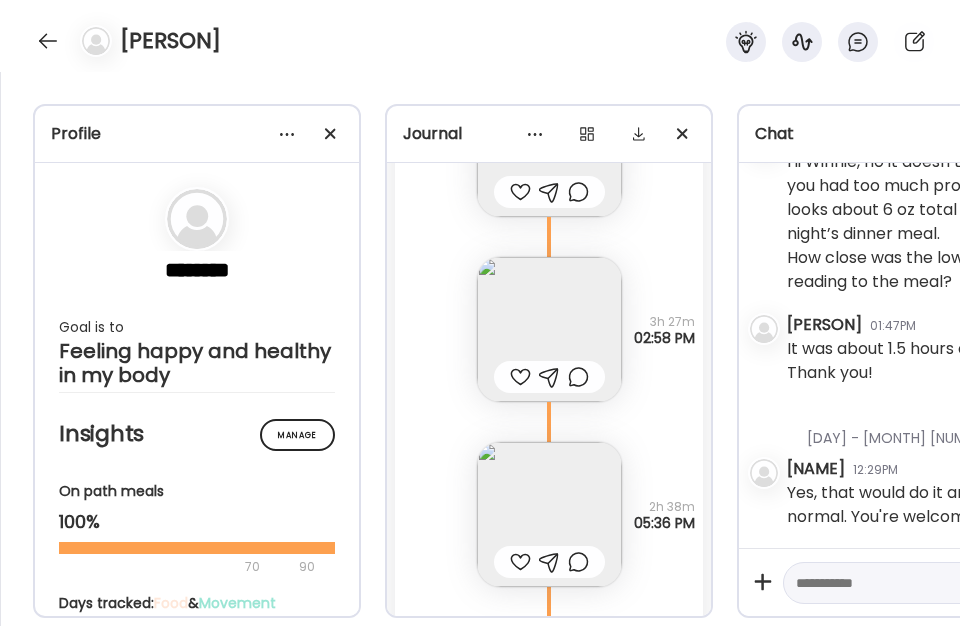 scroll, scrollTop: 26905, scrollLeft: 0, axis: vertical 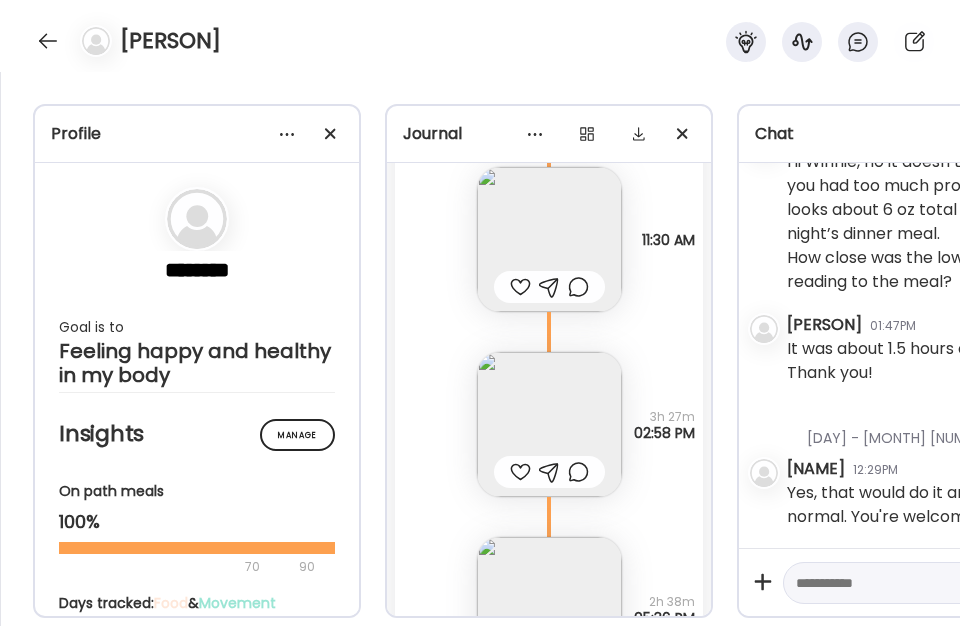 click at bounding box center [549, 424] 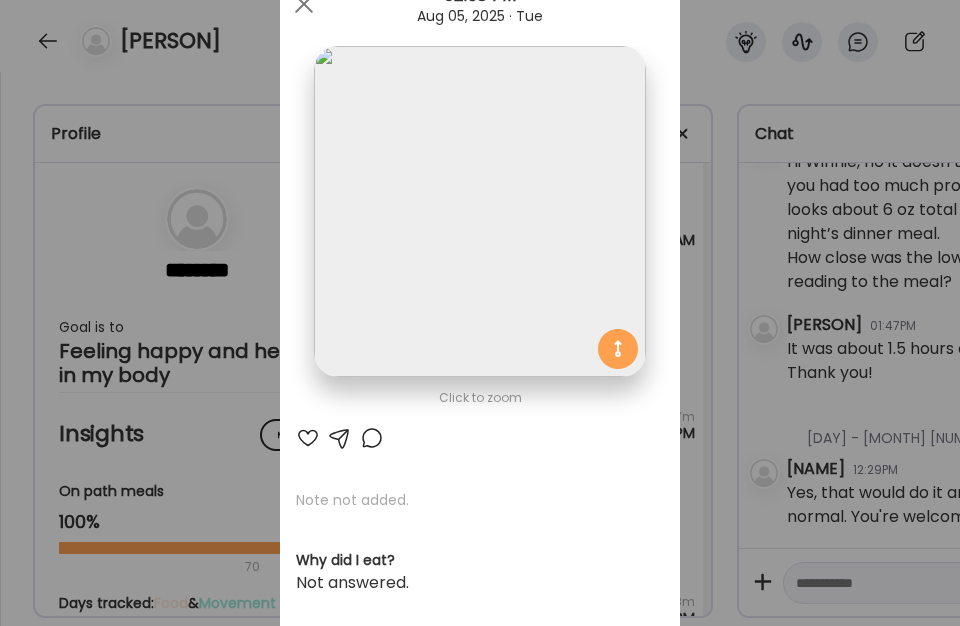 click at bounding box center (304, 4) 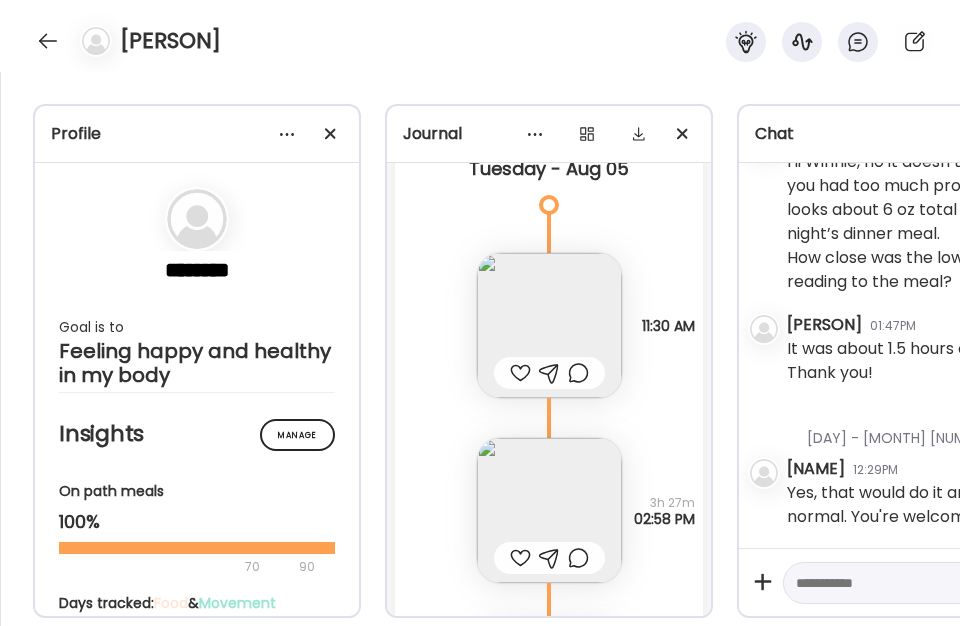 scroll, scrollTop: 26665, scrollLeft: 0, axis: vertical 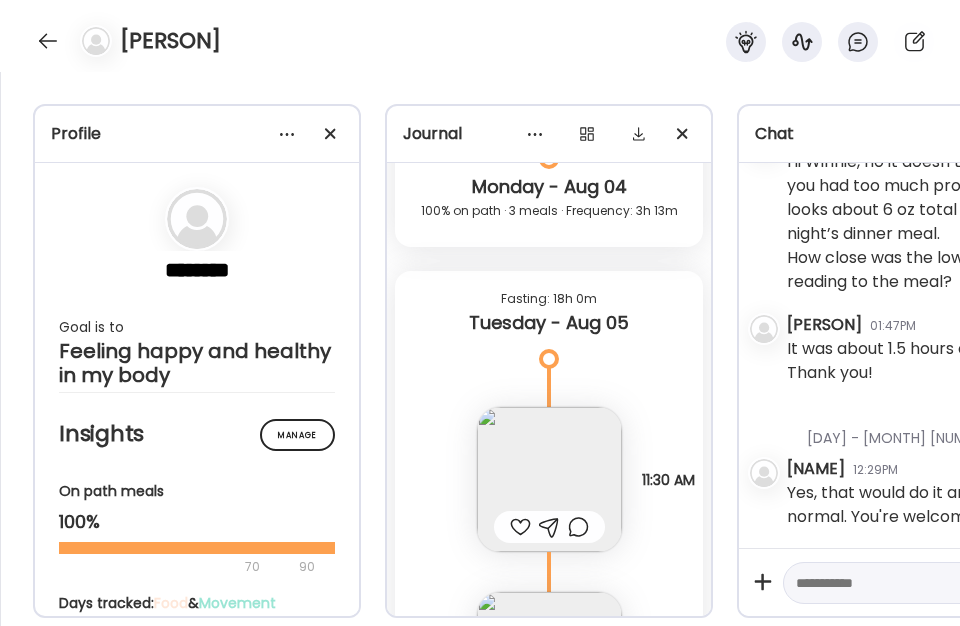 click at bounding box center [549, 479] 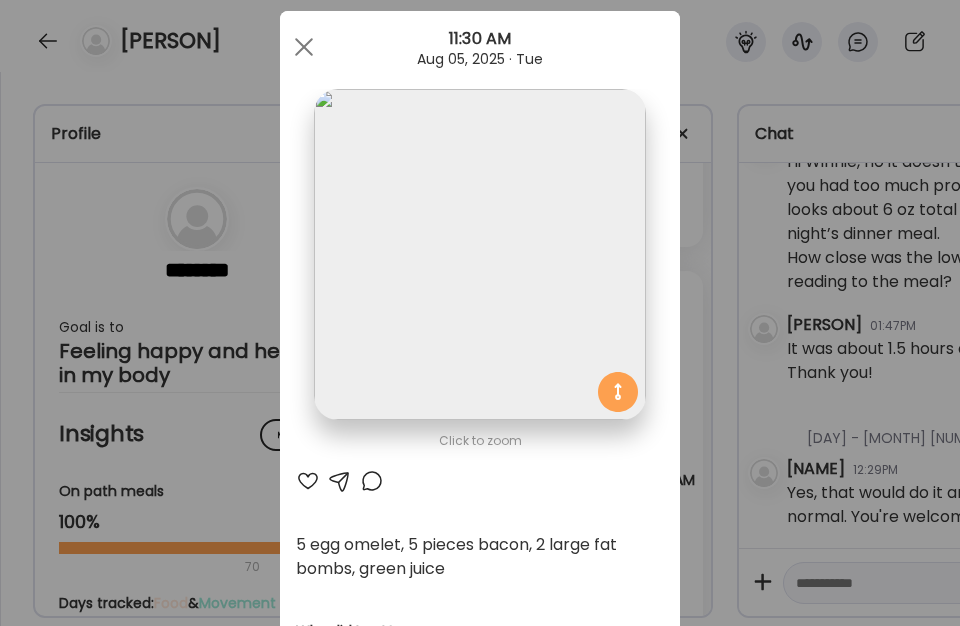 scroll, scrollTop: 0, scrollLeft: 0, axis: both 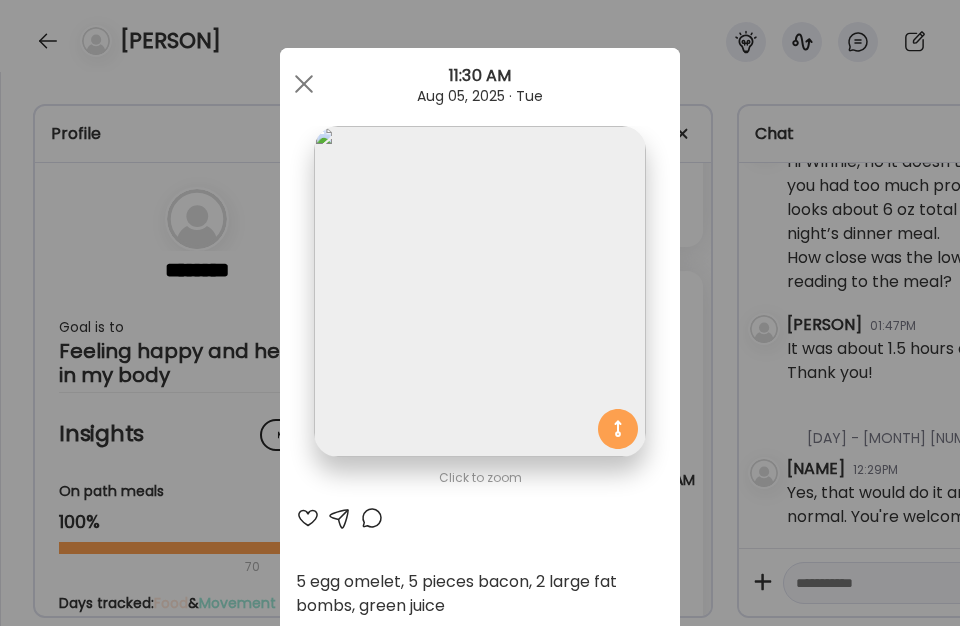 click at bounding box center [304, 84] 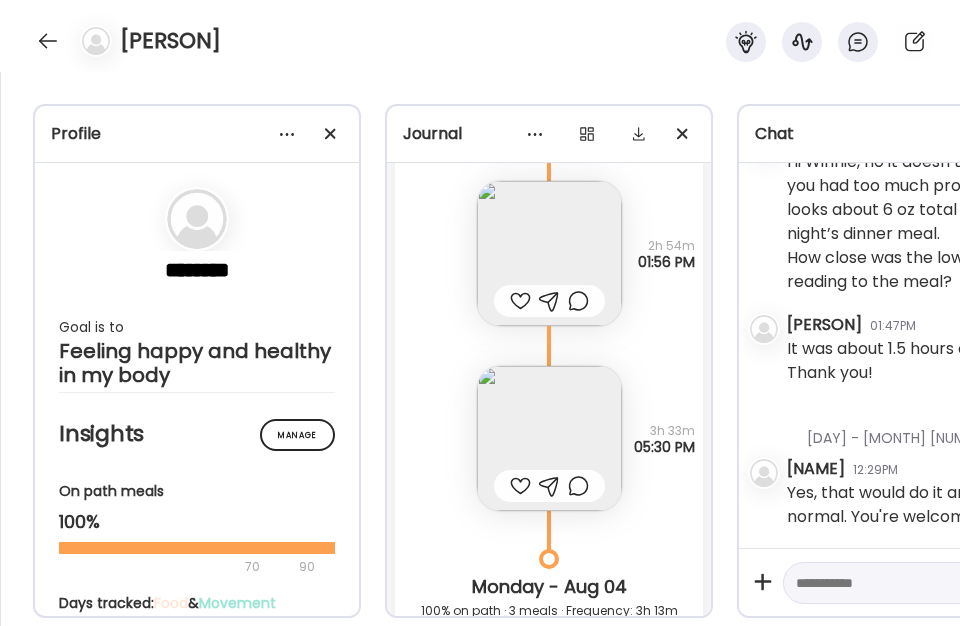 scroll, scrollTop: 26185, scrollLeft: 0, axis: vertical 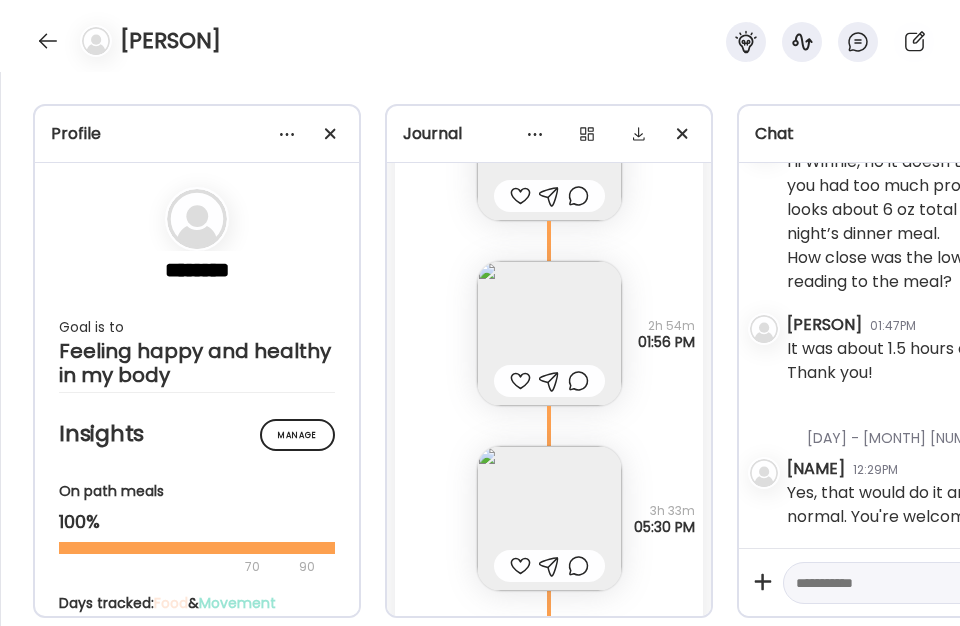 click at bounding box center [549, 518] 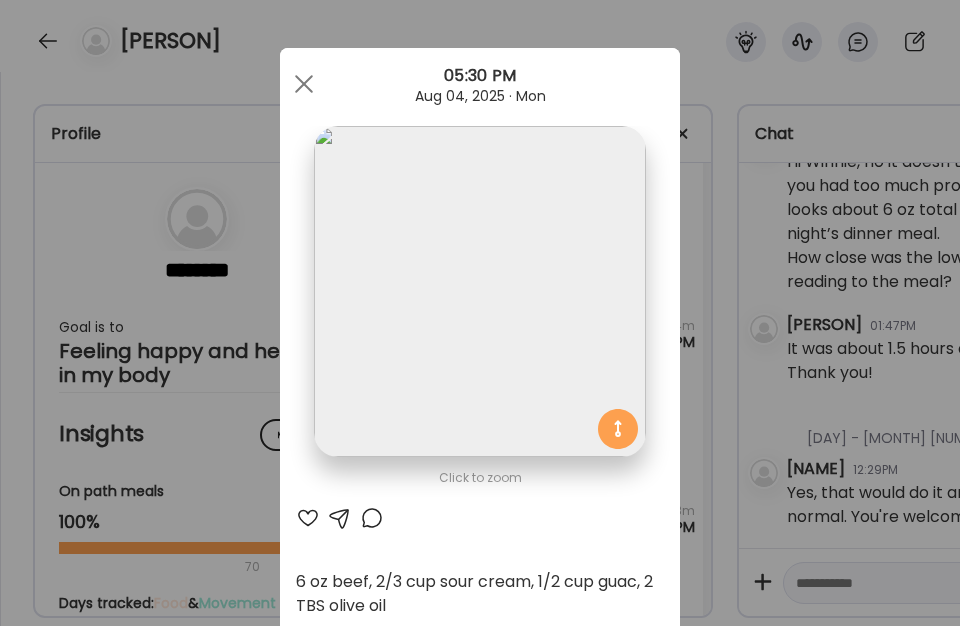 click at bounding box center [304, 84] 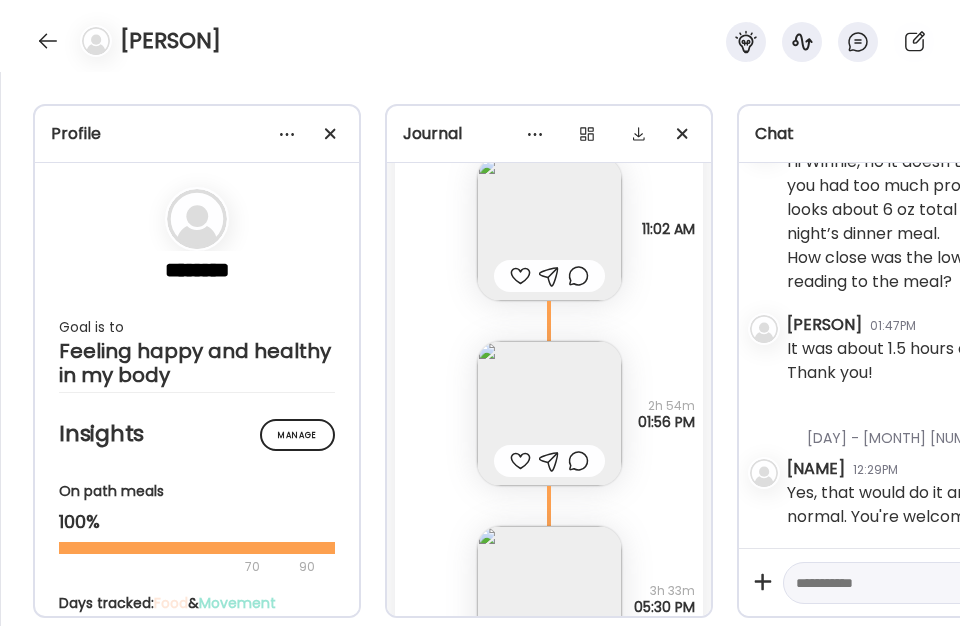 scroll, scrollTop: 26025, scrollLeft: 0, axis: vertical 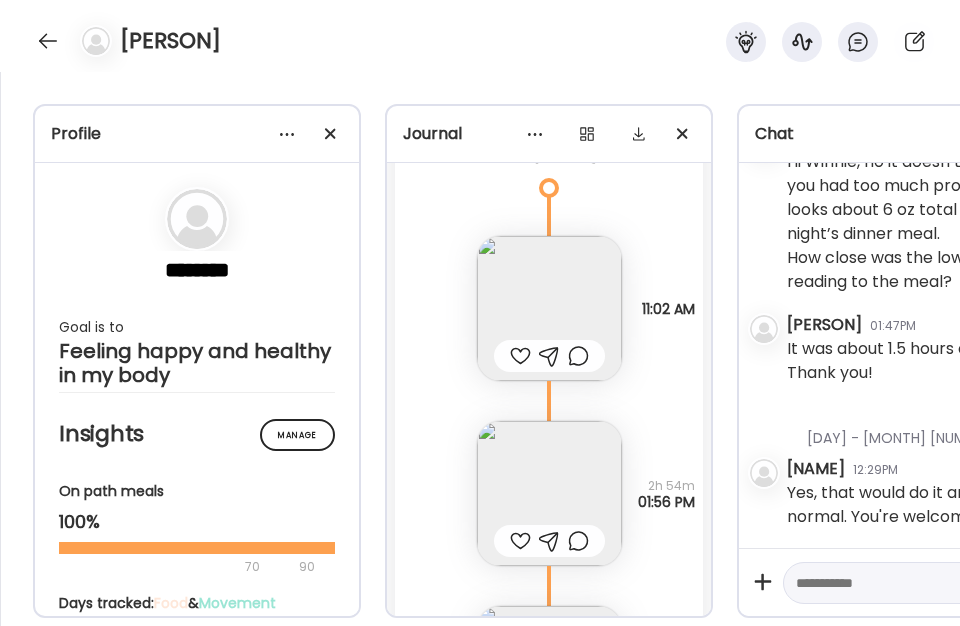 click at bounding box center (549, 493) 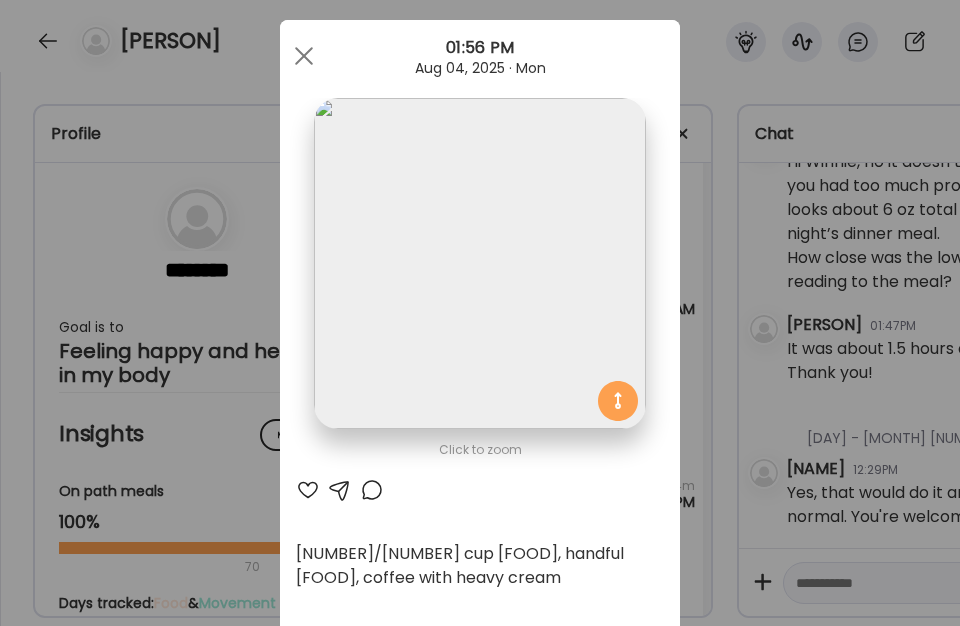 scroll, scrollTop: 0, scrollLeft: 0, axis: both 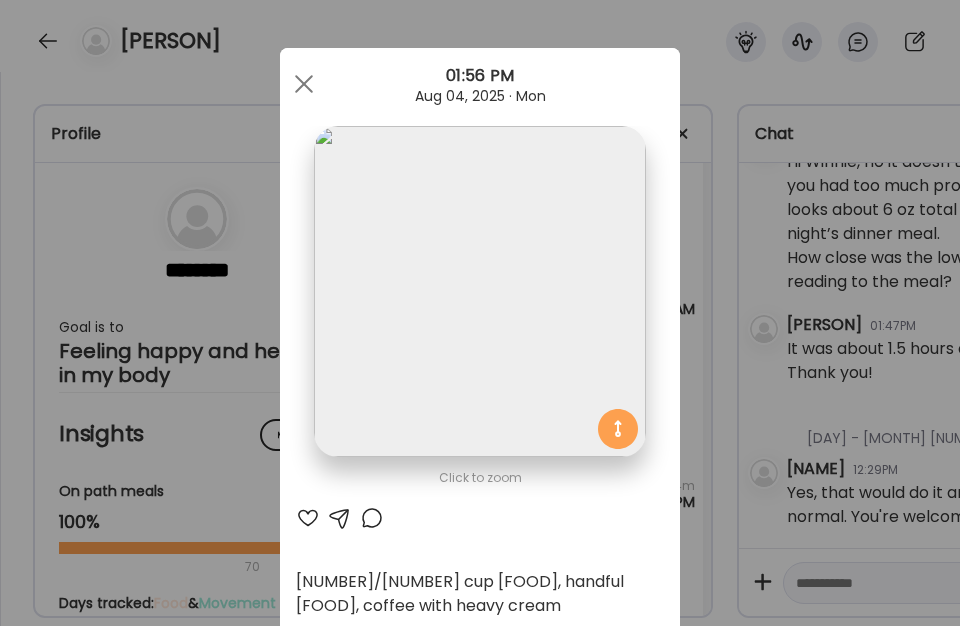 click at bounding box center (304, 84) 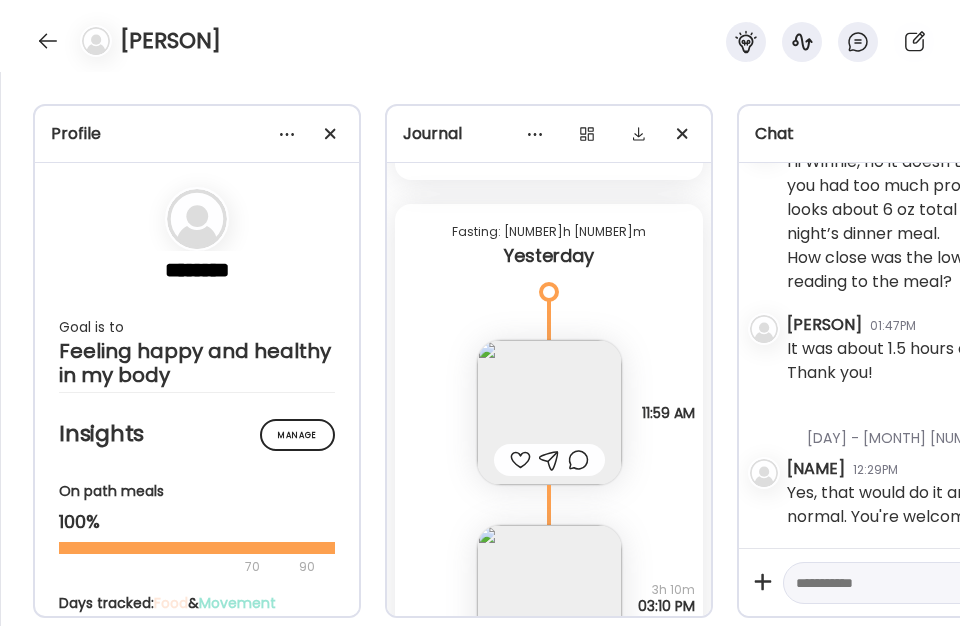 scroll, scrollTop: 27545, scrollLeft: 0, axis: vertical 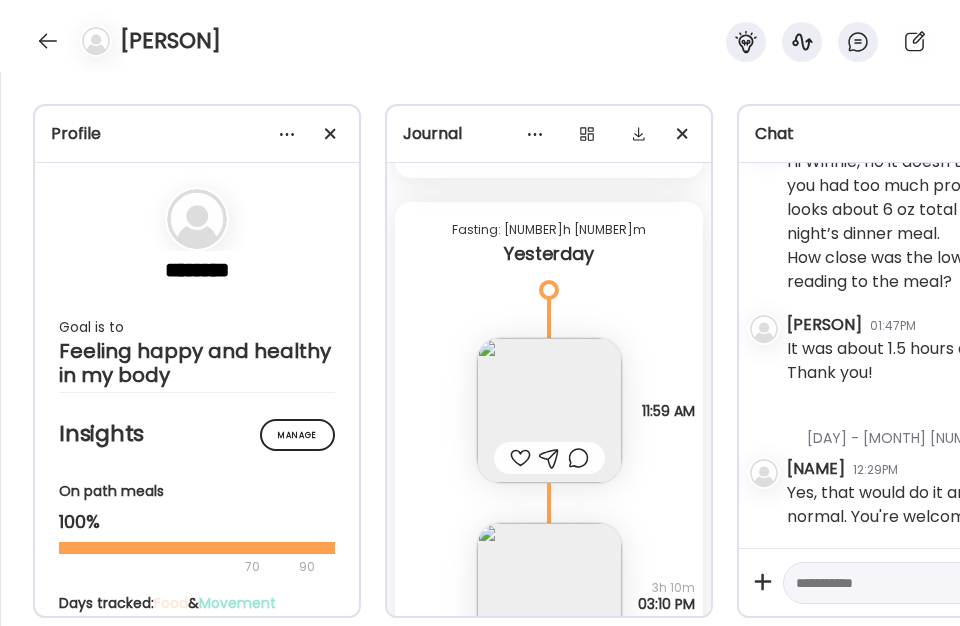 click at bounding box center [549, 410] 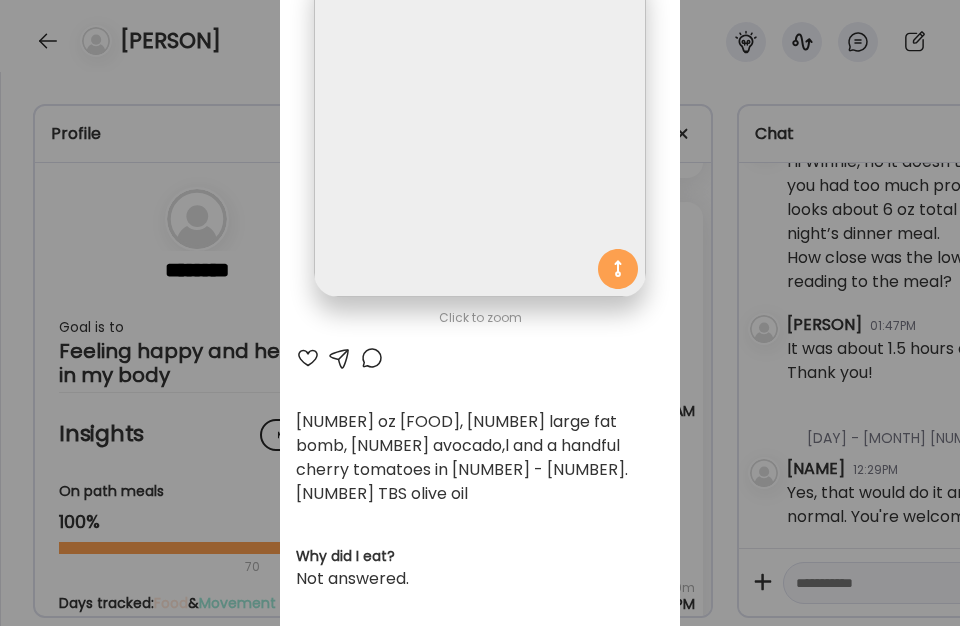 scroll, scrollTop: 0, scrollLeft: 0, axis: both 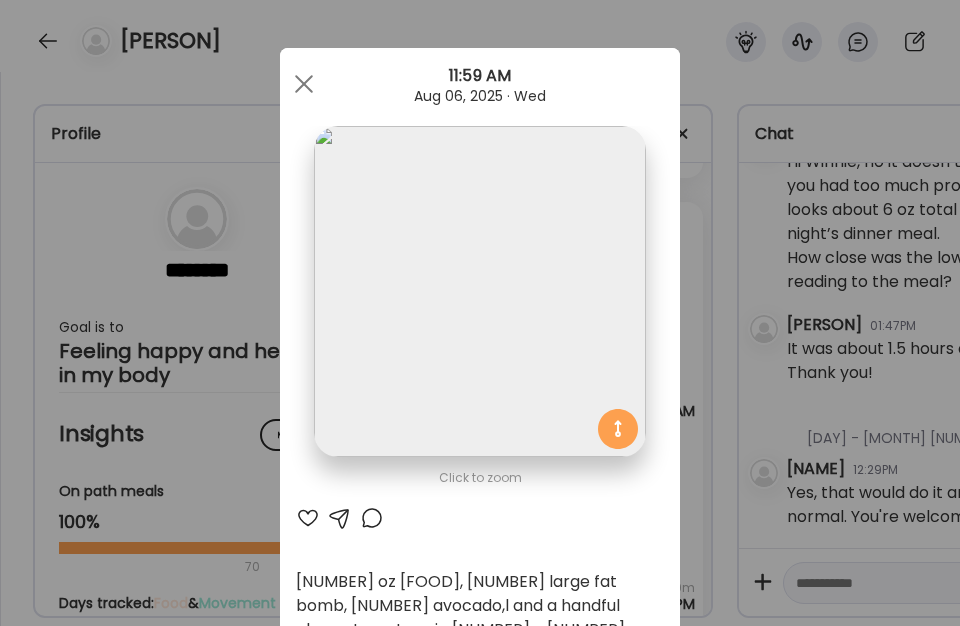 click at bounding box center (304, 84) 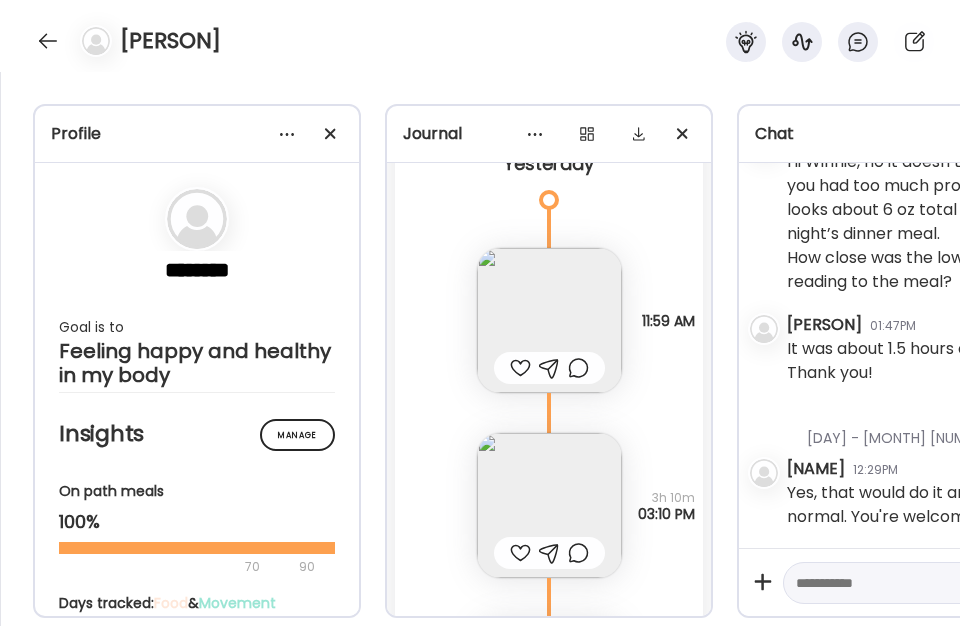 scroll, scrollTop: 27785, scrollLeft: 0, axis: vertical 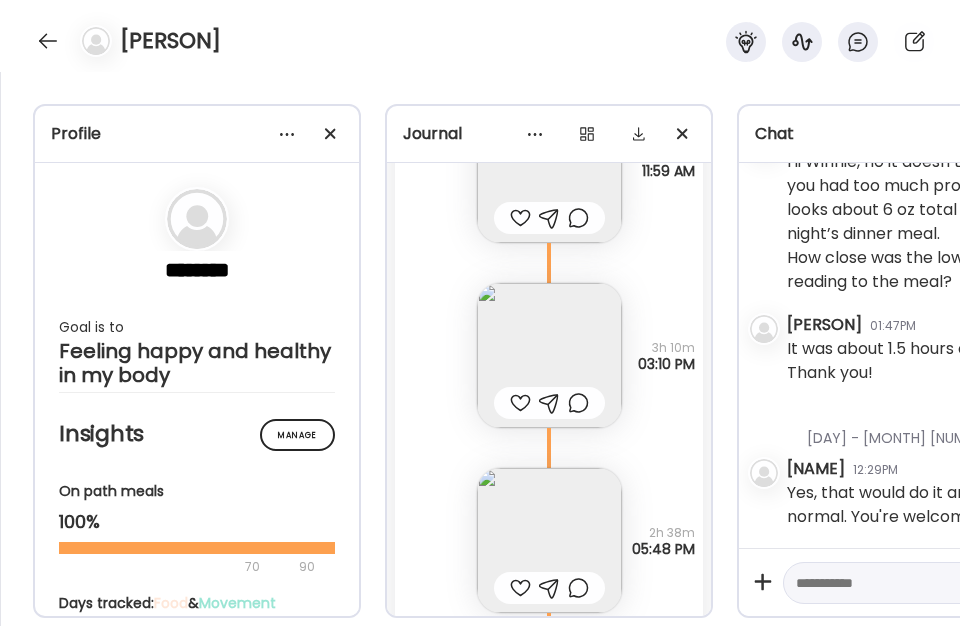 click at bounding box center (549, 540) 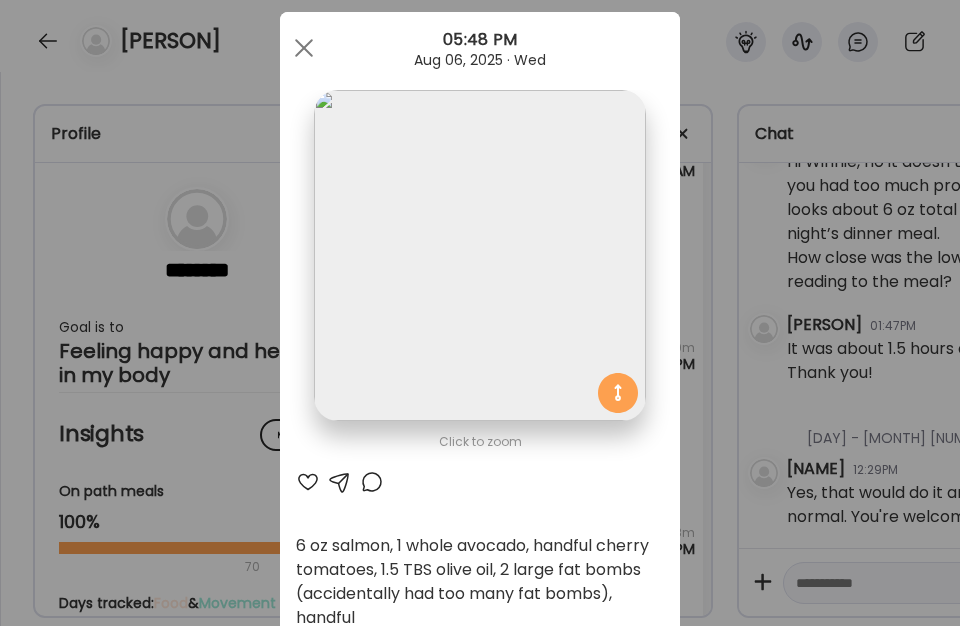 scroll, scrollTop: 0, scrollLeft: 0, axis: both 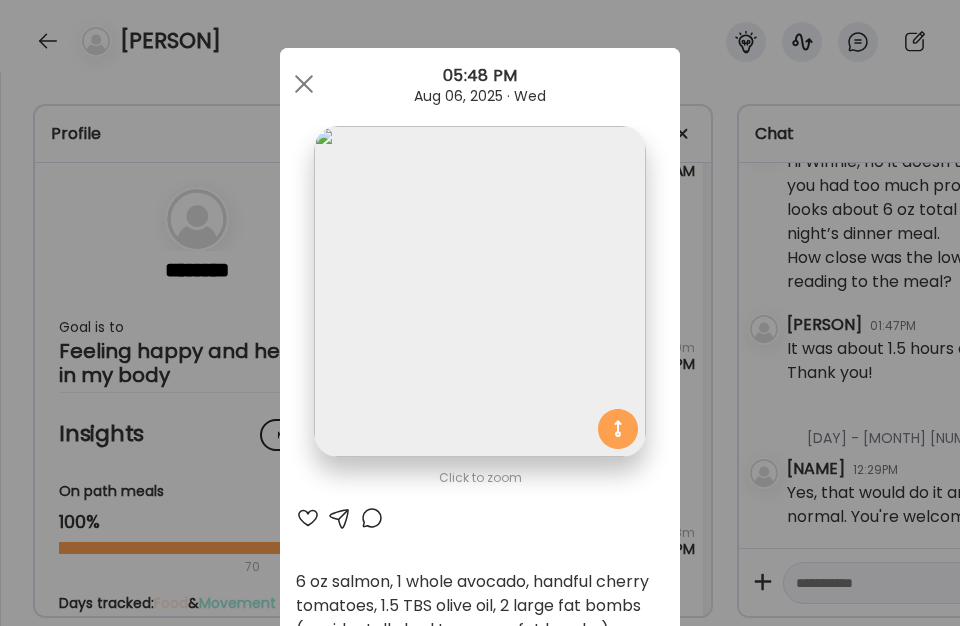 click at bounding box center (304, 84) 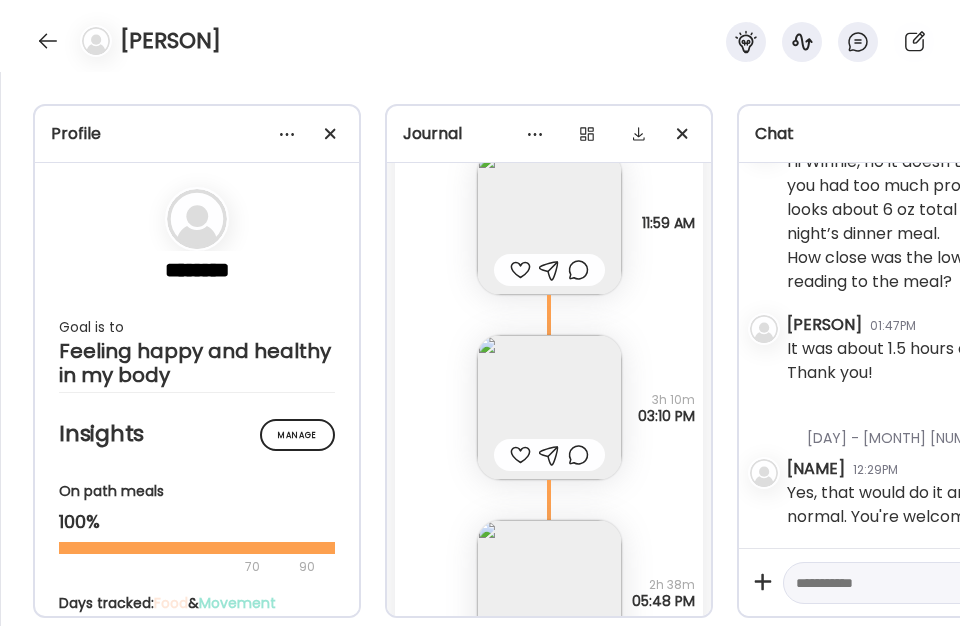 scroll, scrollTop: 27705, scrollLeft: 0, axis: vertical 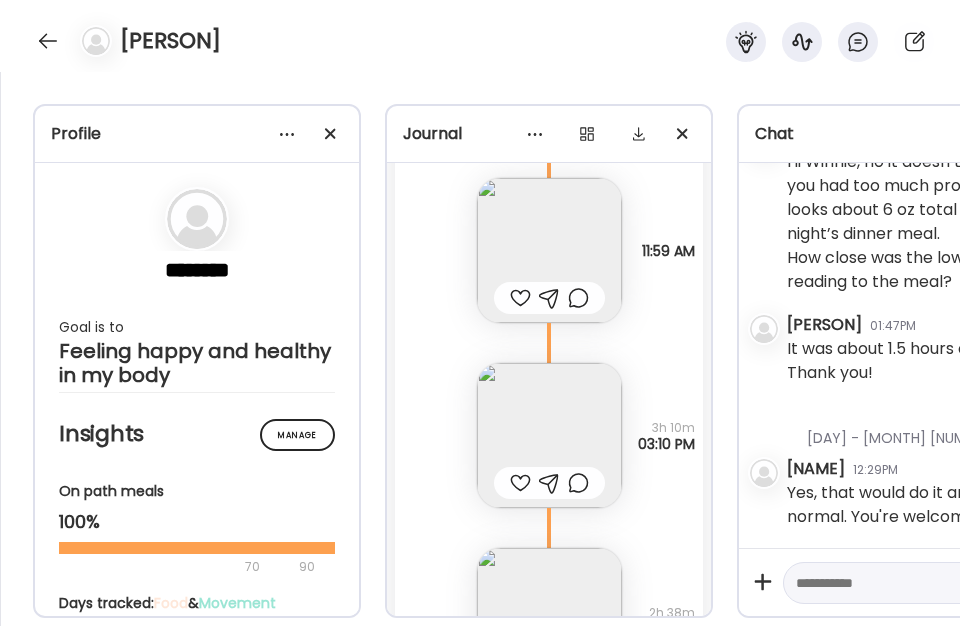 click at bounding box center (549, 435) 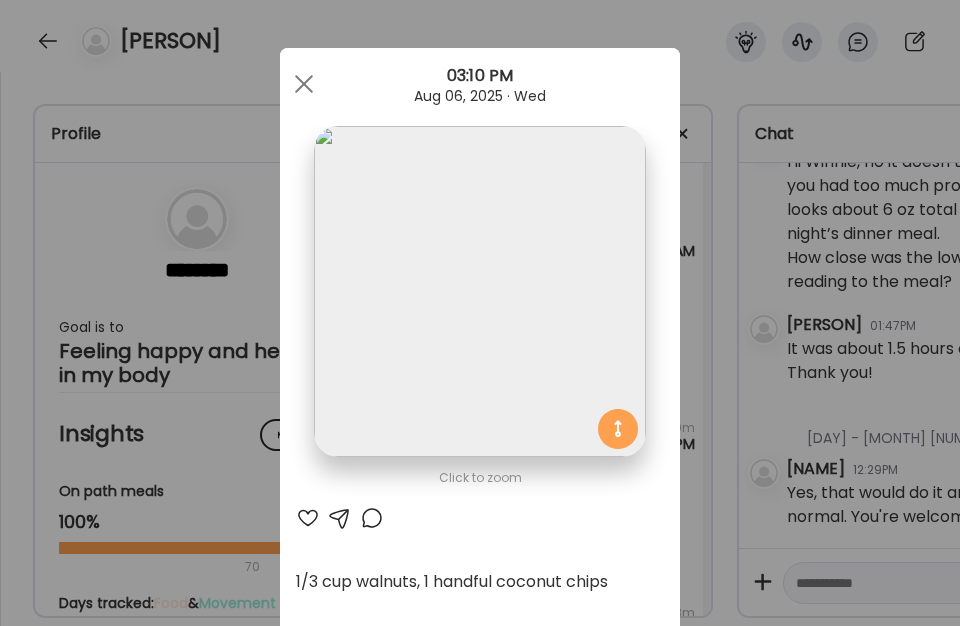 click at bounding box center (304, 84) 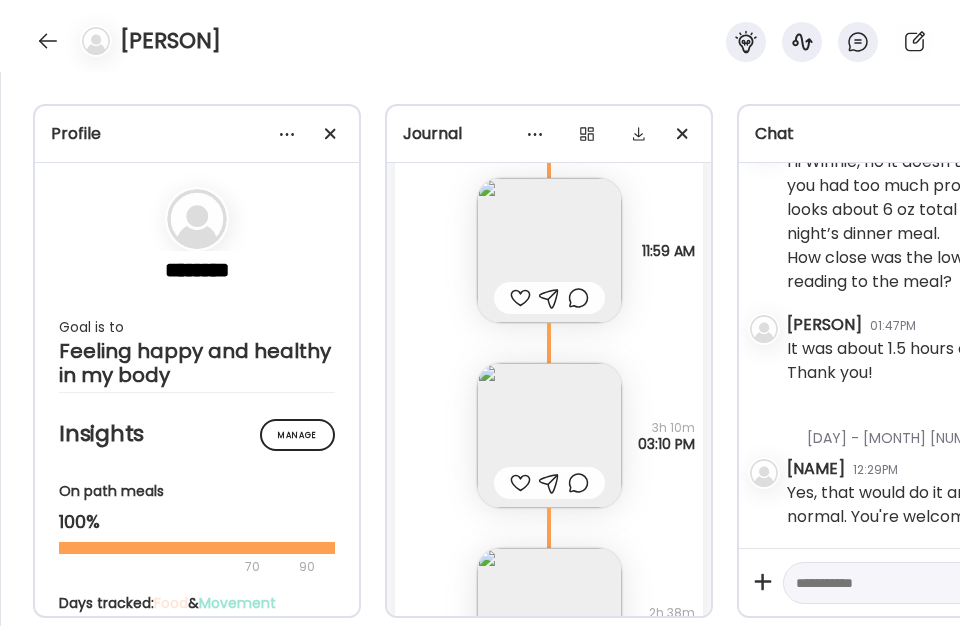 scroll, scrollTop: 27545, scrollLeft: 0, axis: vertical 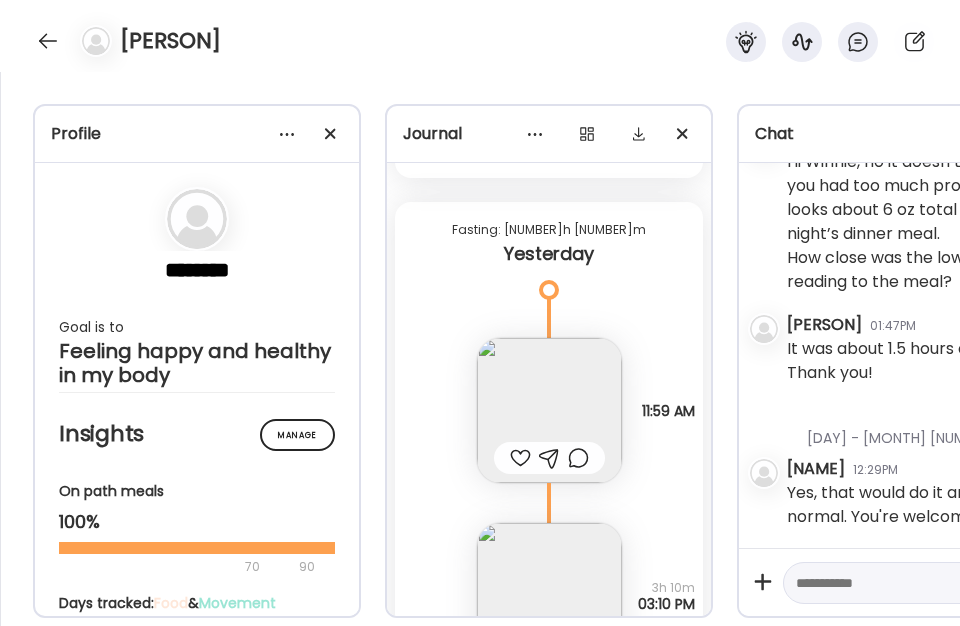 click at bounding box center (549, 410) 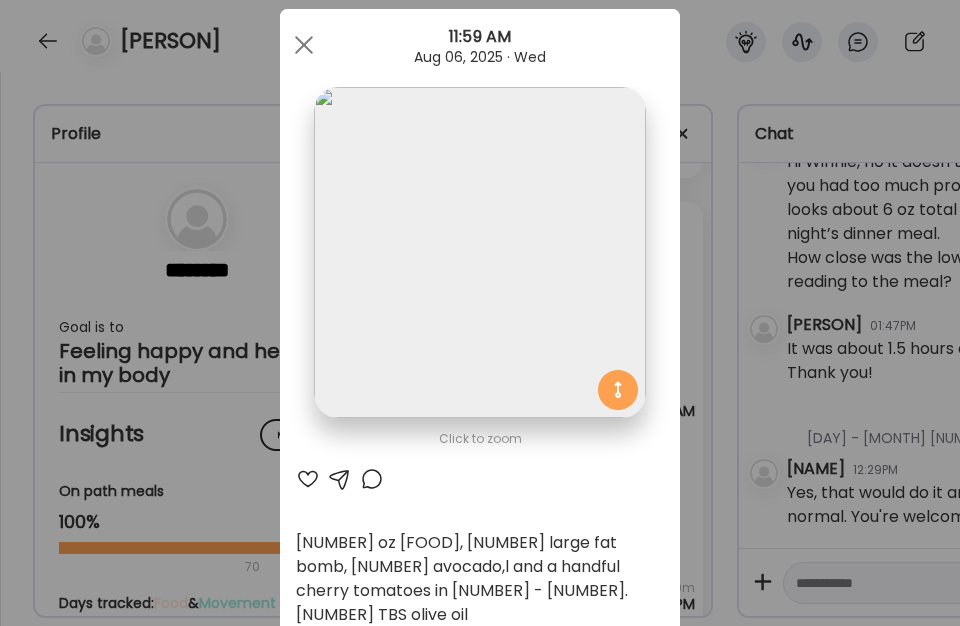 scroll, scrollTop: 0, scrollLeft: 0, axis: both 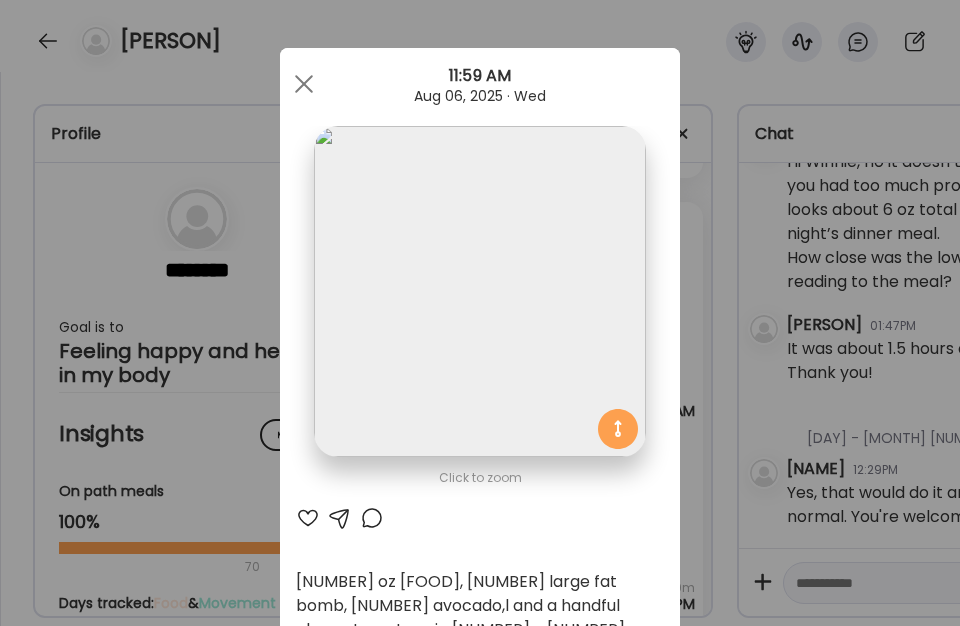 click at bounding box center [304, 84] 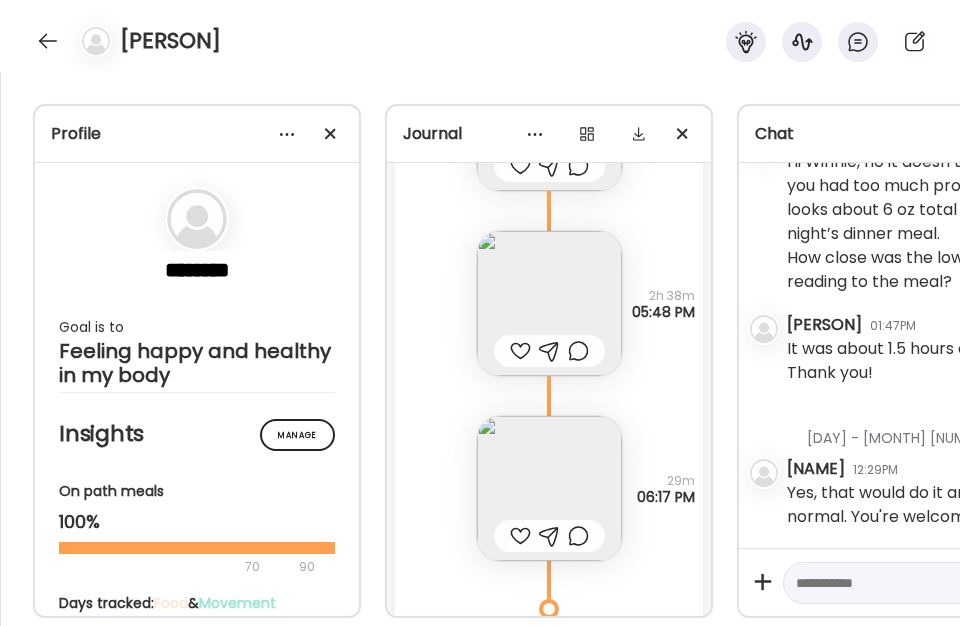 scroll, scrollTop: 28025, scrollLeft: 0, axis: vertical 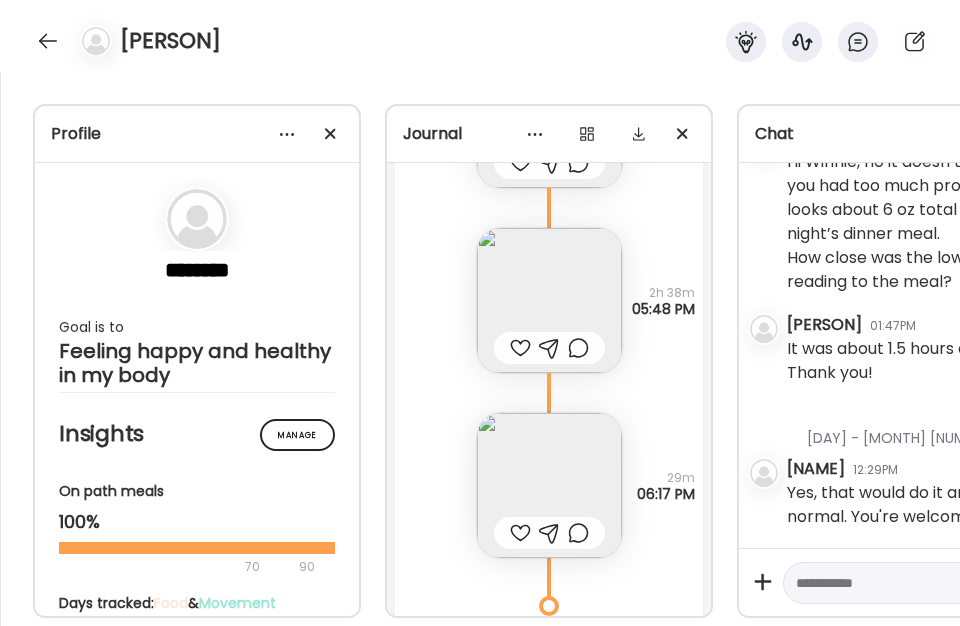 click at bounding box center (549, 485) 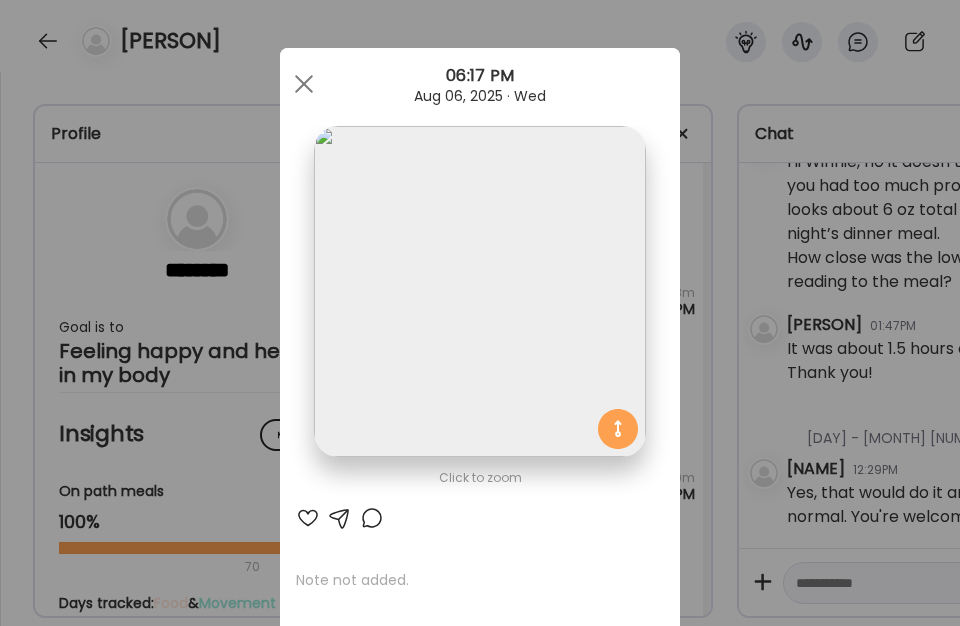 click at bounding box center [479, 291] 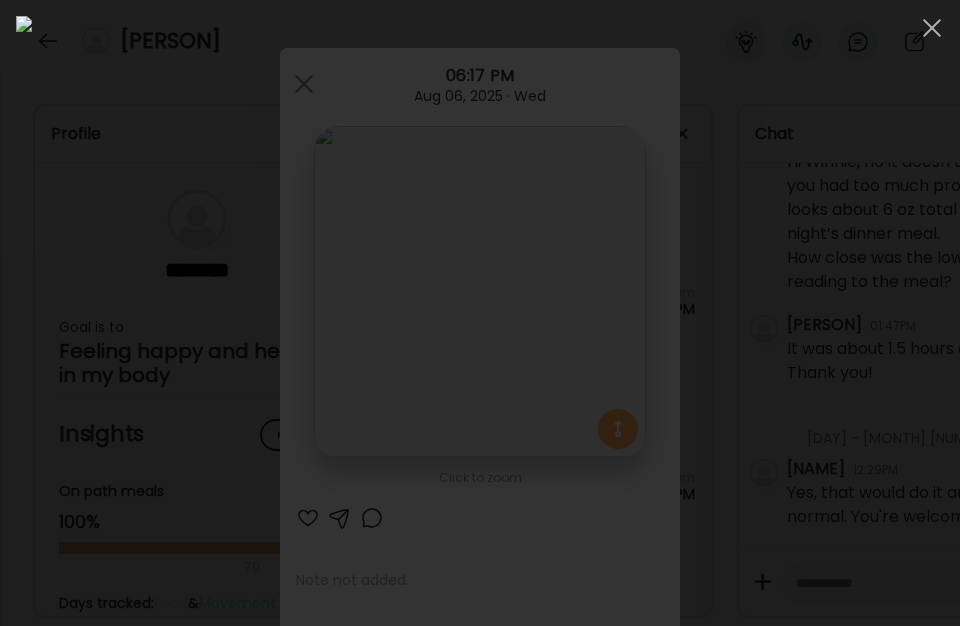 click at bounding box center [932, 28] 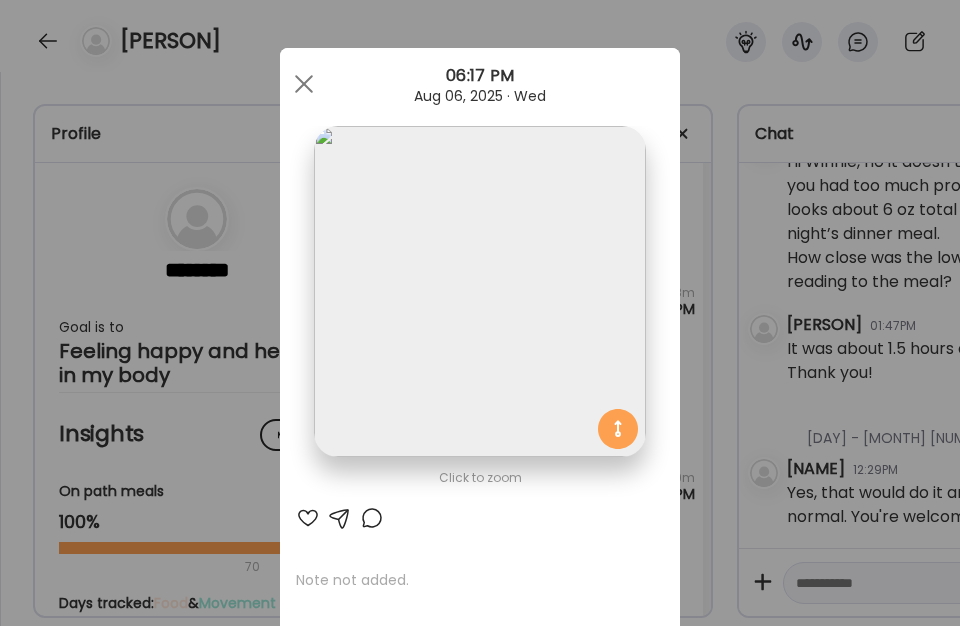 click at bounding box center (304, 84) 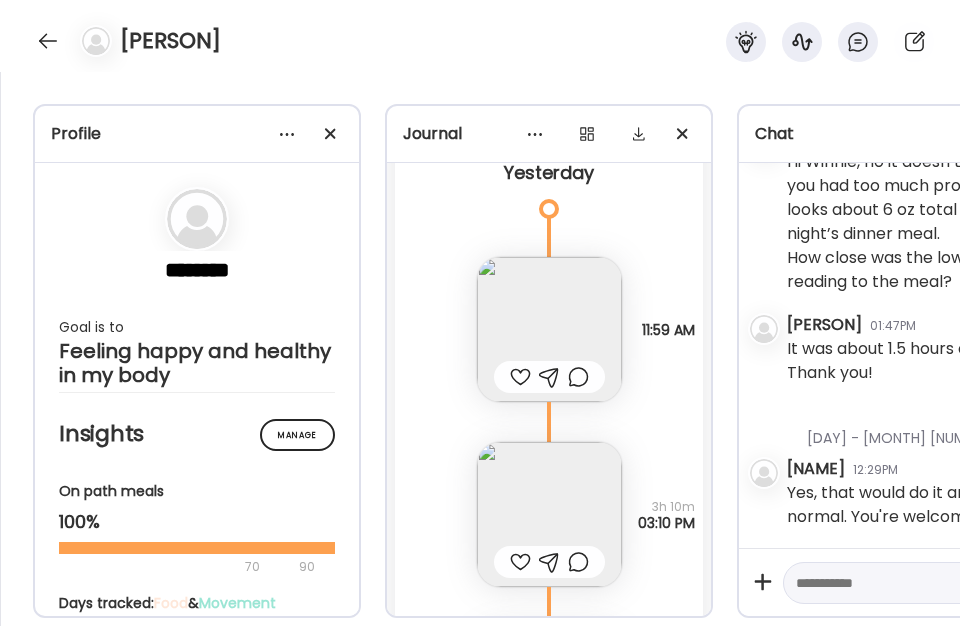 scroll, scrollTop: 27625, scrollLeft: 0, axis: vertical 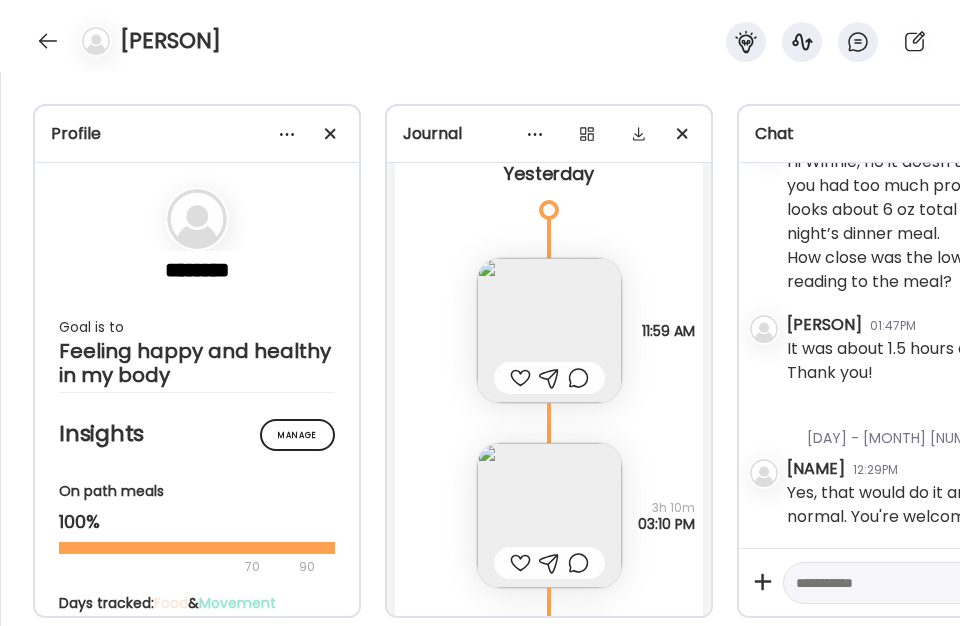 click at bounding box center [549, 515] 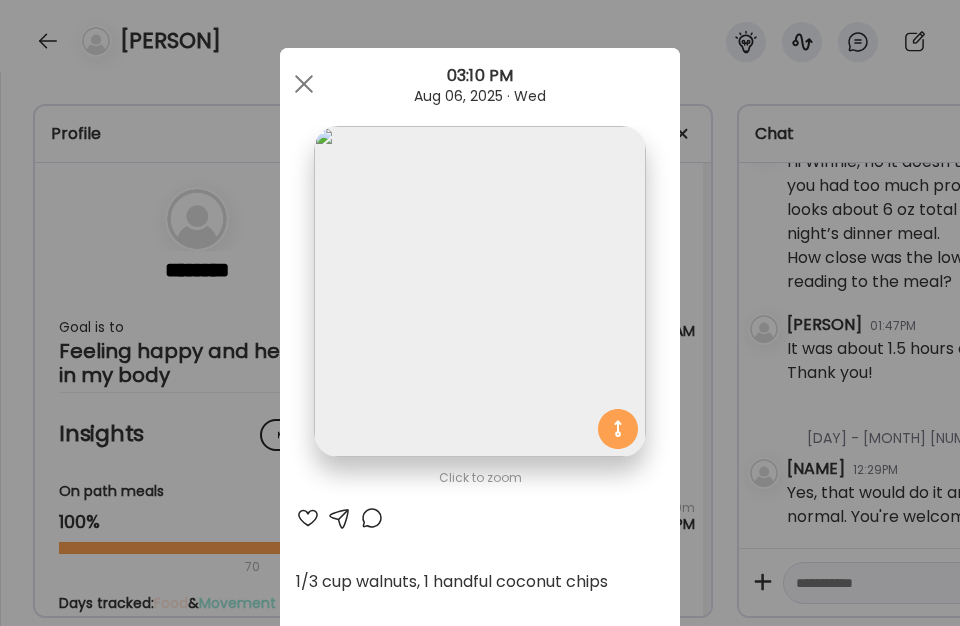 click at bounding box center (304, 84) 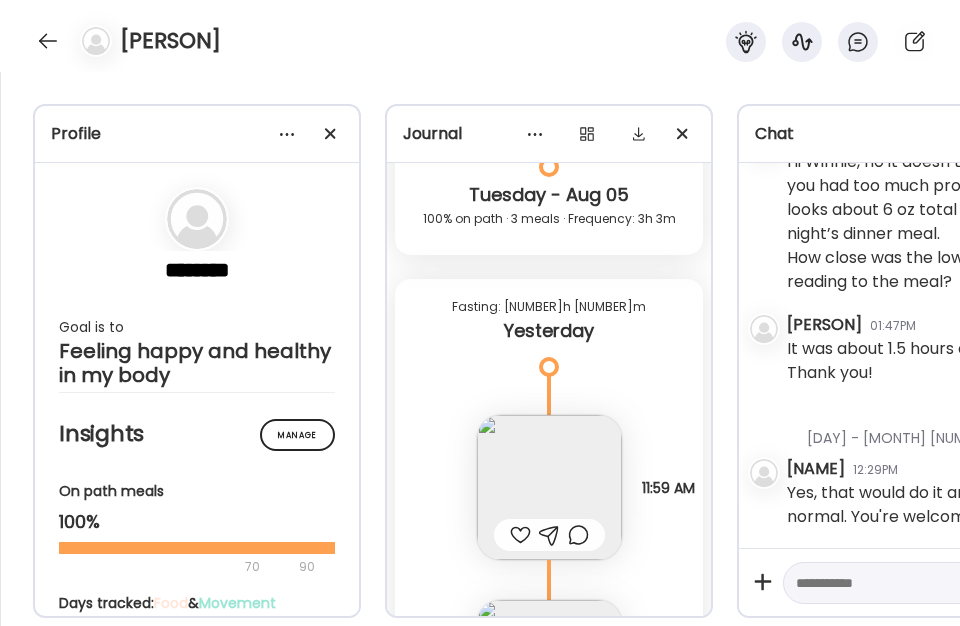 scroll, scrollTop: 27465, scrollLeft: 0, axis: vertical 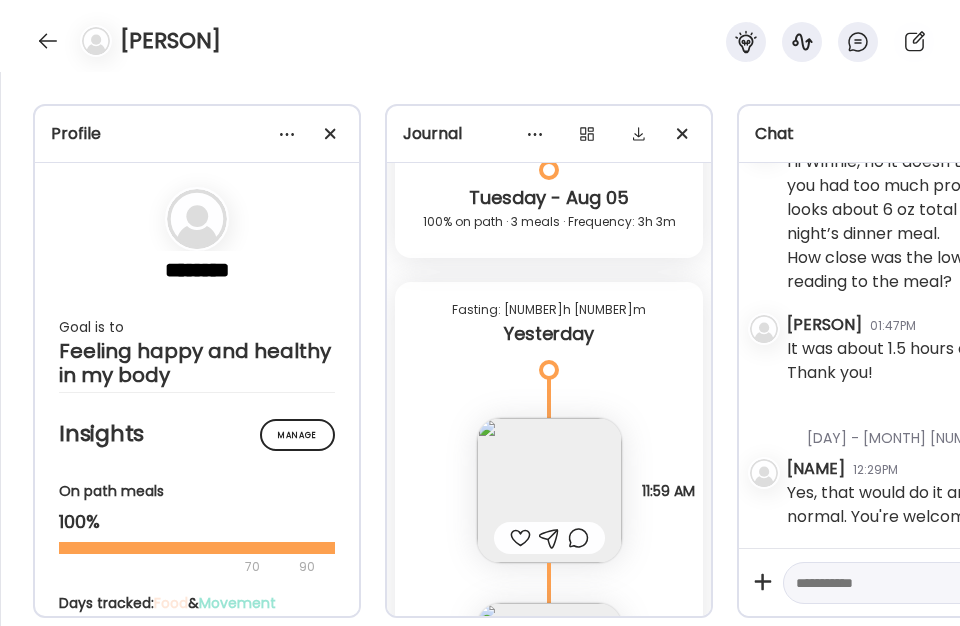 click at bounding box center (549, 490) 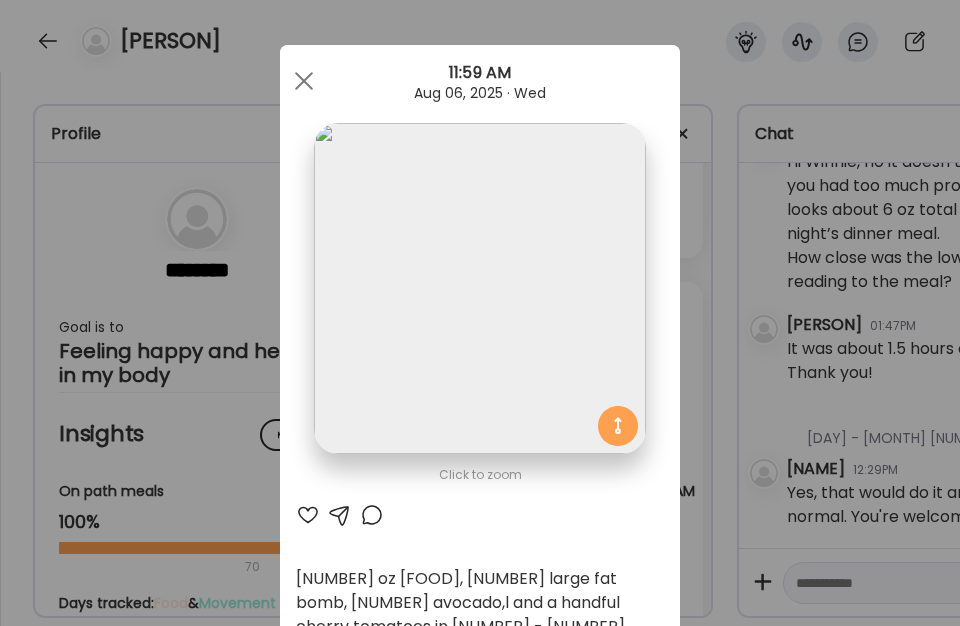 scroll, scrollTop: 0, scrollLeft: 0, axis: both 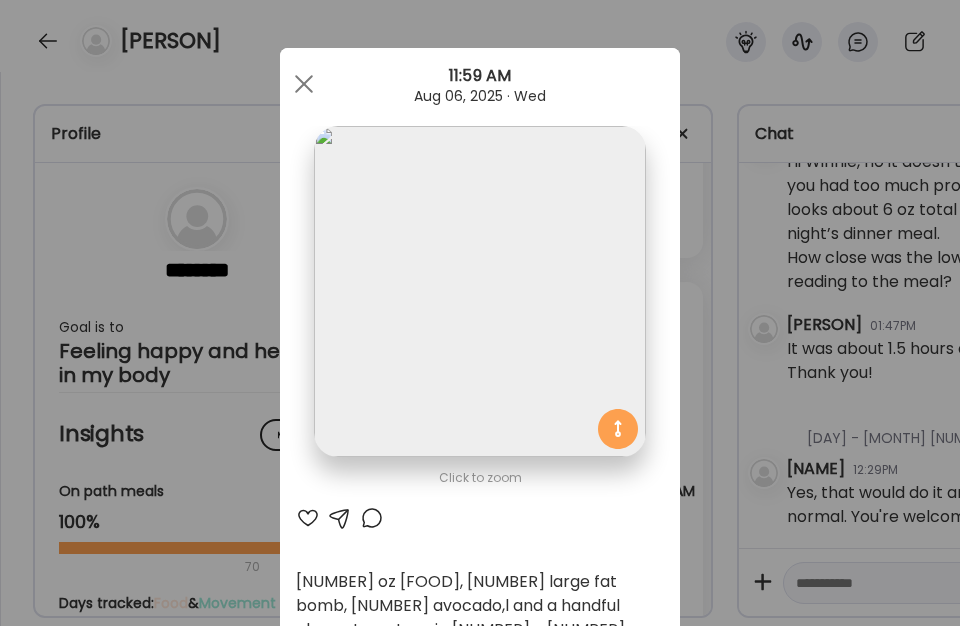 click at bounding box center (304, 84) 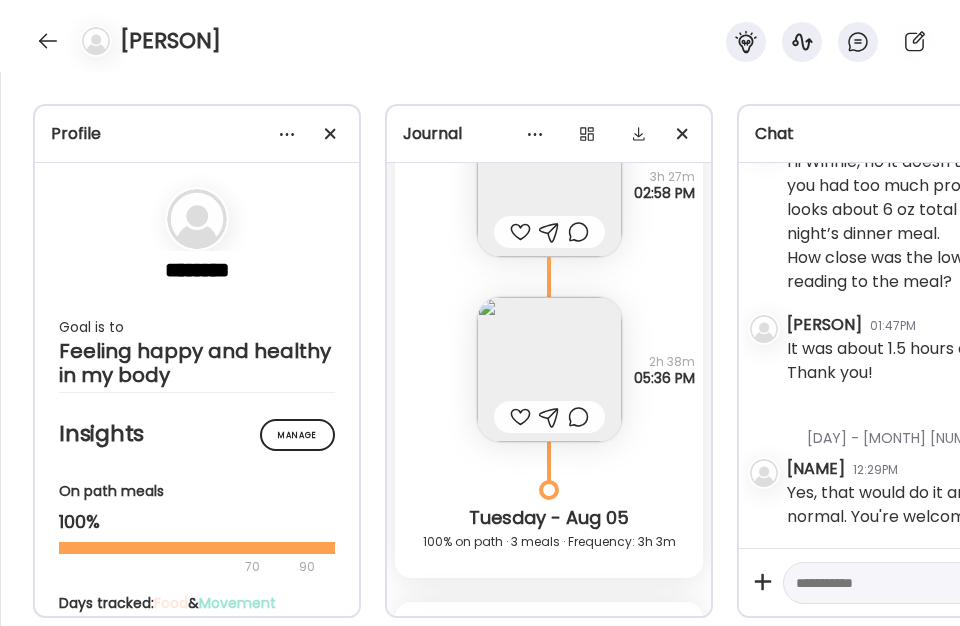 scroll, scrollTop: 27065, scrollLeft: 0, axis: vertical 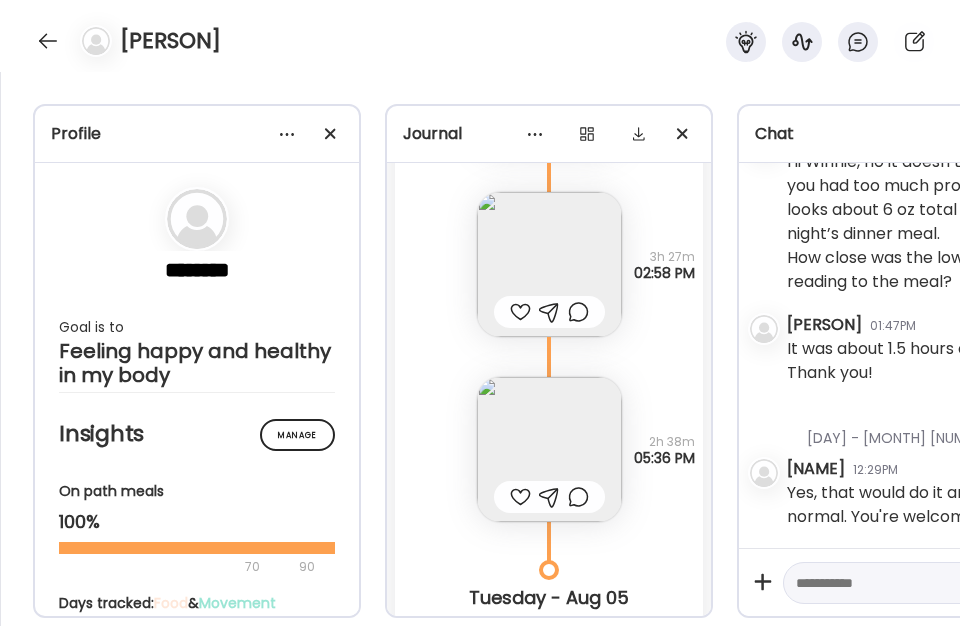 click at bounding box center (549, 449) 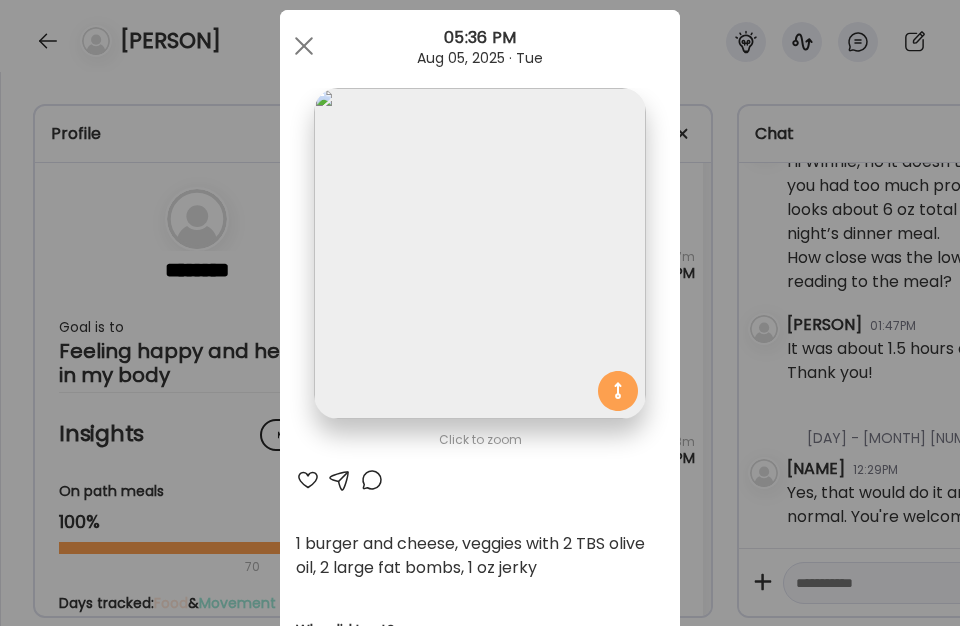 scroll, scrollTop: 0, scrollLeft: 0, axis: both 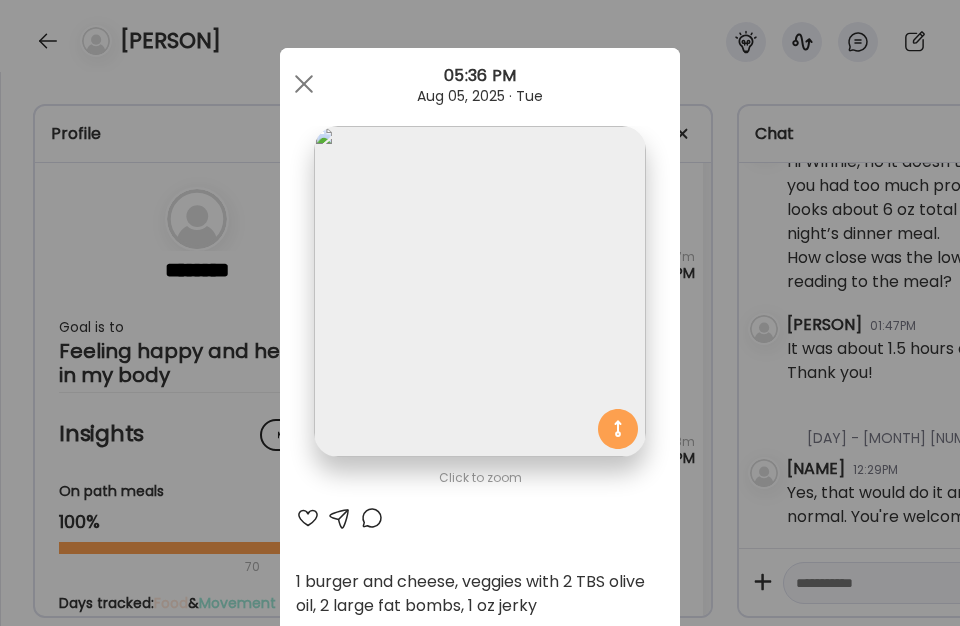 click at bounding box center [304, 84] 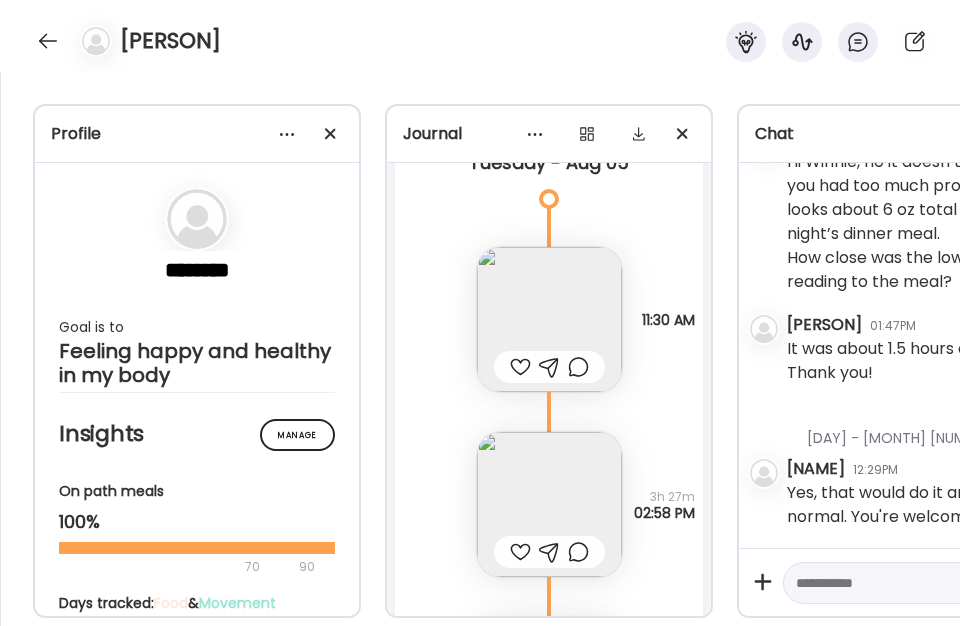 scroll, scrollTop: 26745, scrollLeft: 0, axis: vertical 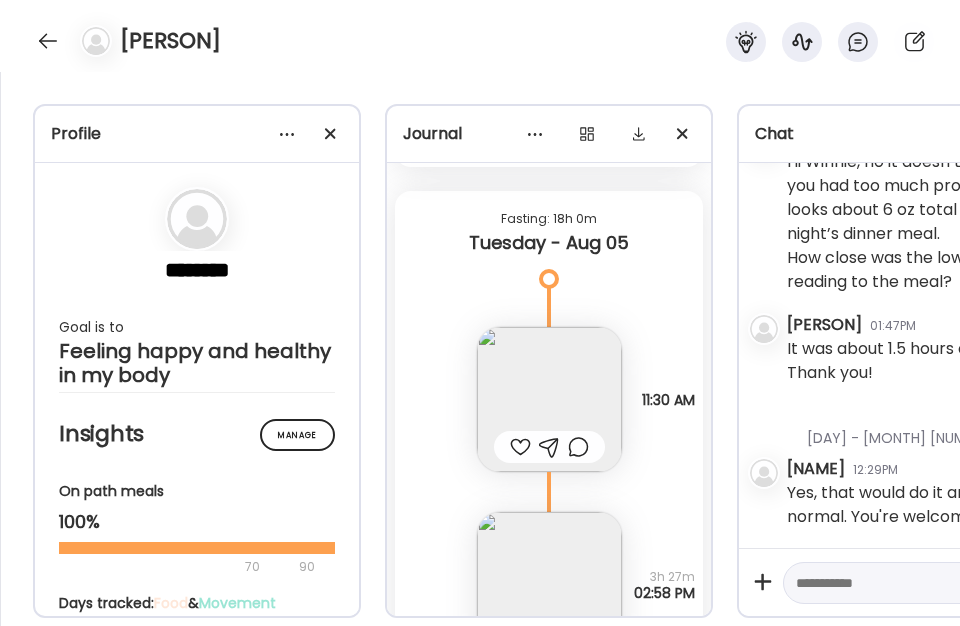 click at bounding box center (549, 399) 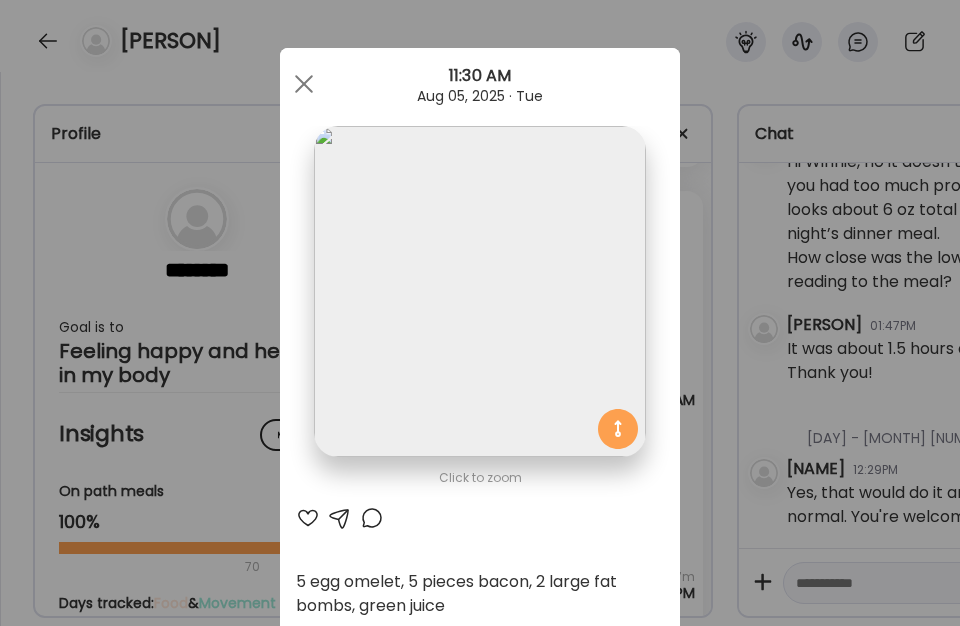 click at bounding box center [304, 84] 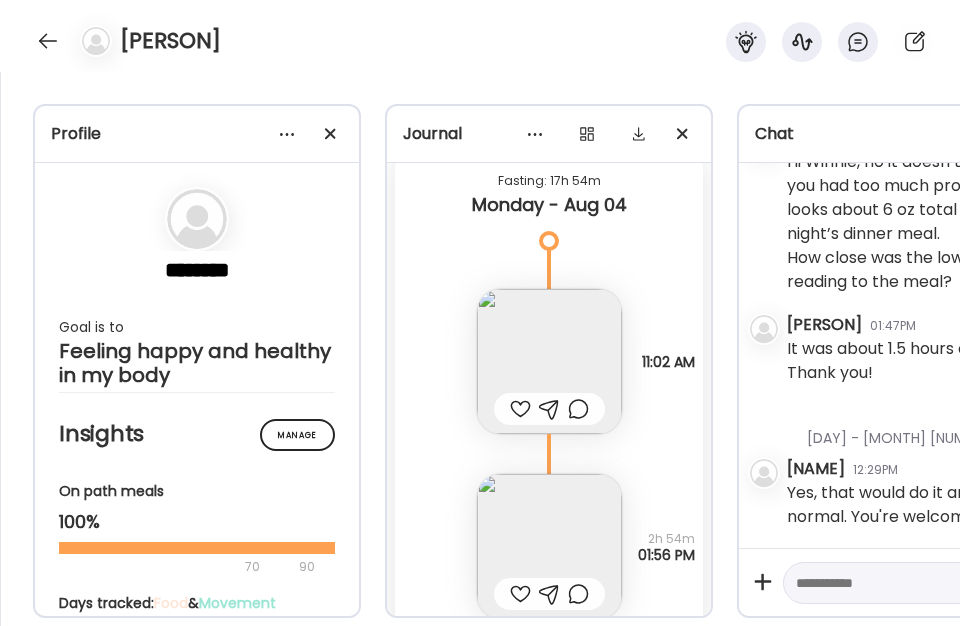 scroll, scrollTop: 25945, scrollLeft: 0, axis: vertical 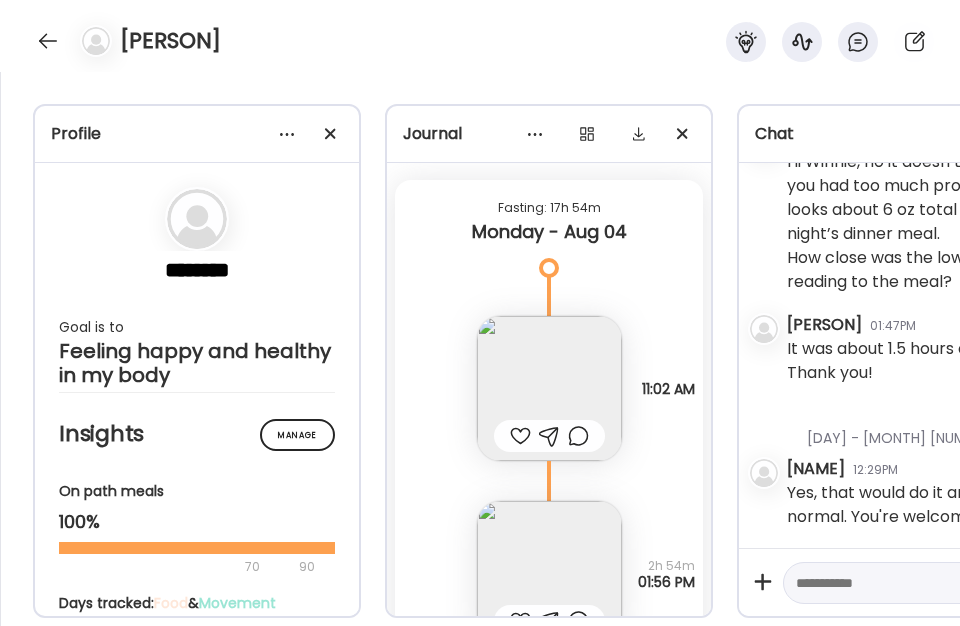 click at bounding box center (549, 388) 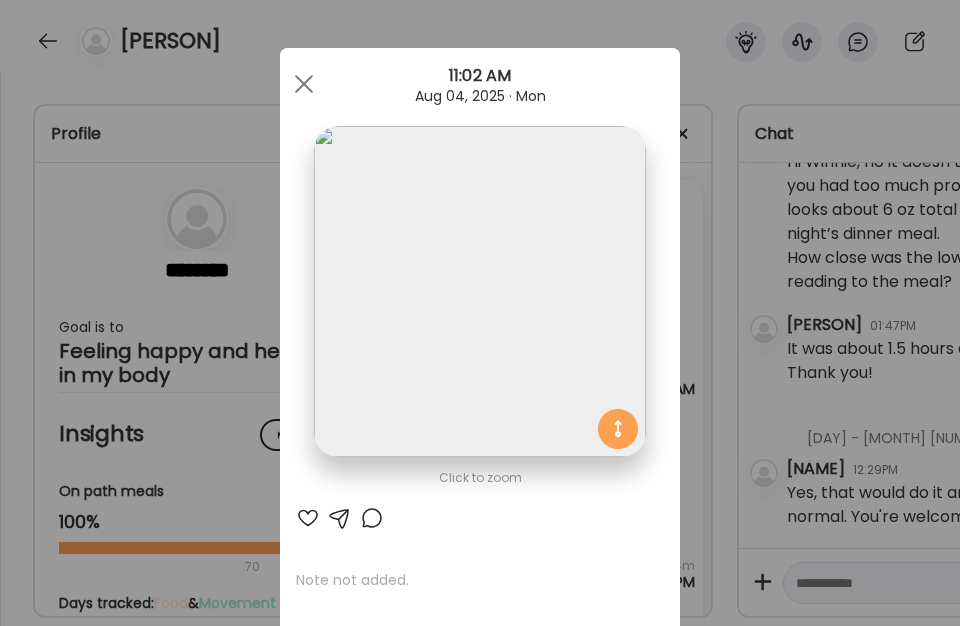 click at bounding box center (304, 84) 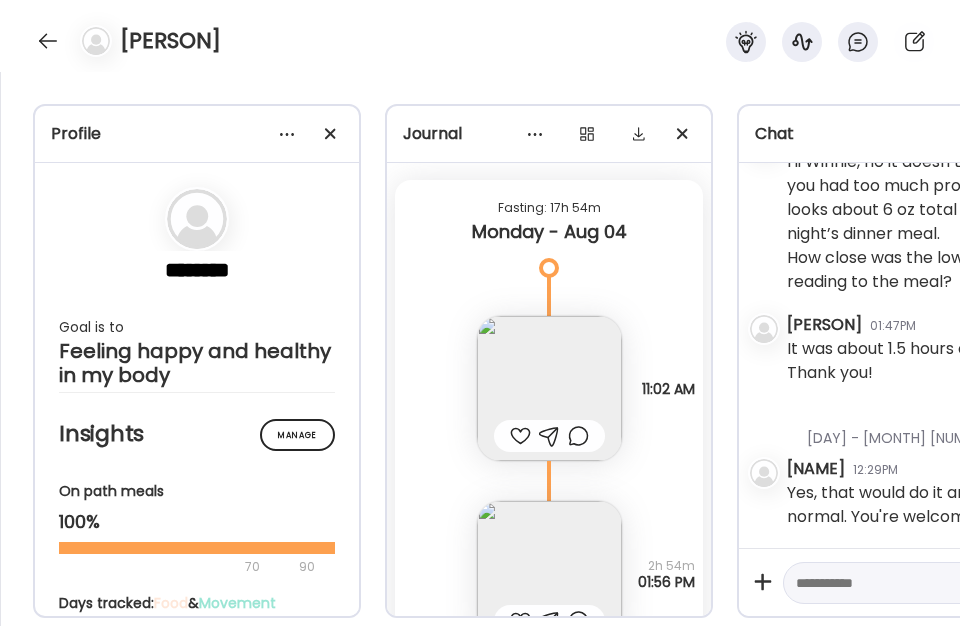 click at bounding box center [549, 573] 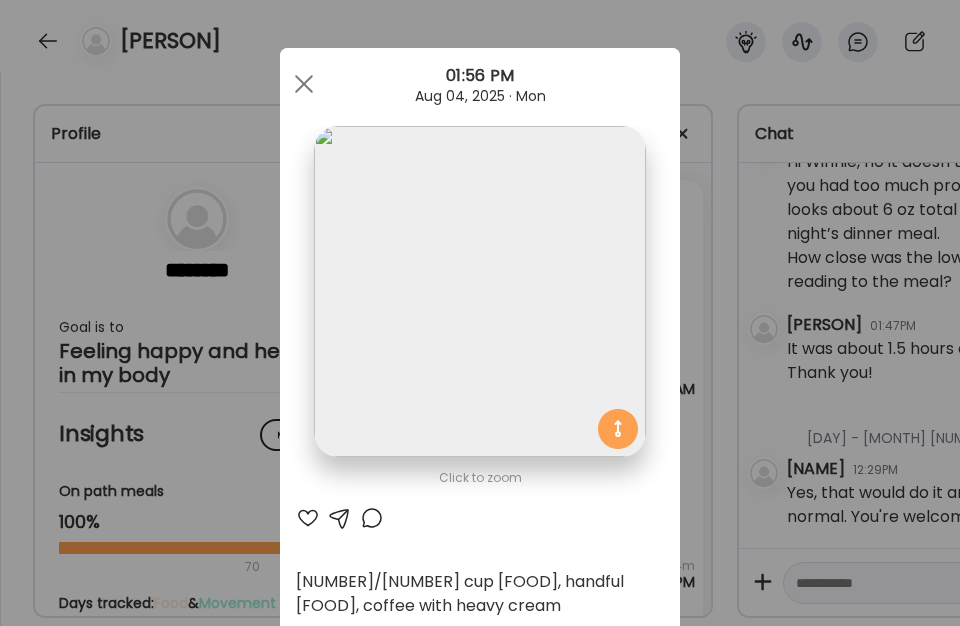 click at bounding box center [304, 84] 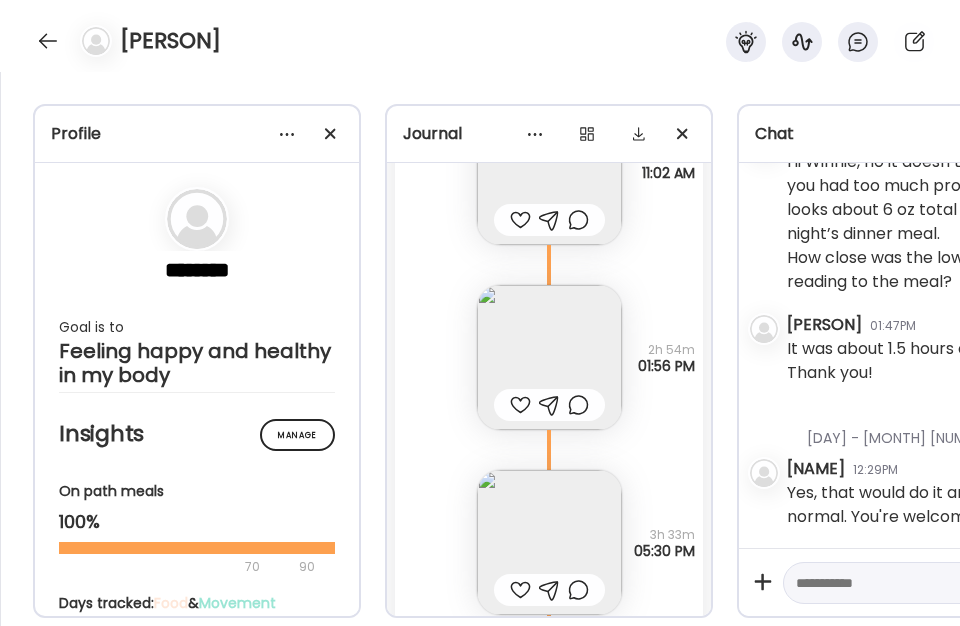scroll, scrollTop: 26185, scrollLeft: 0, axis: vertical 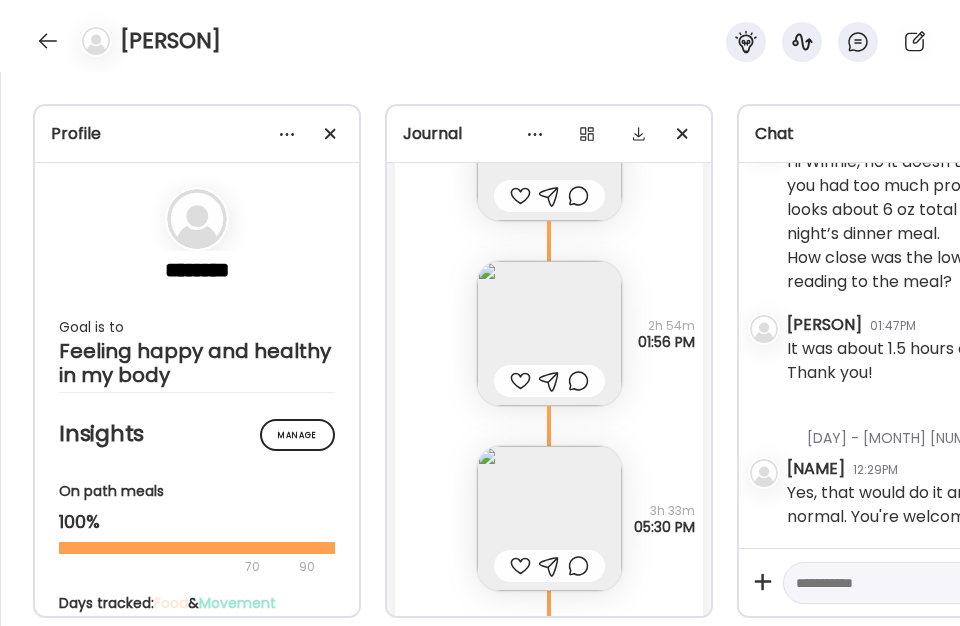 click at bounding box center (549, 518) 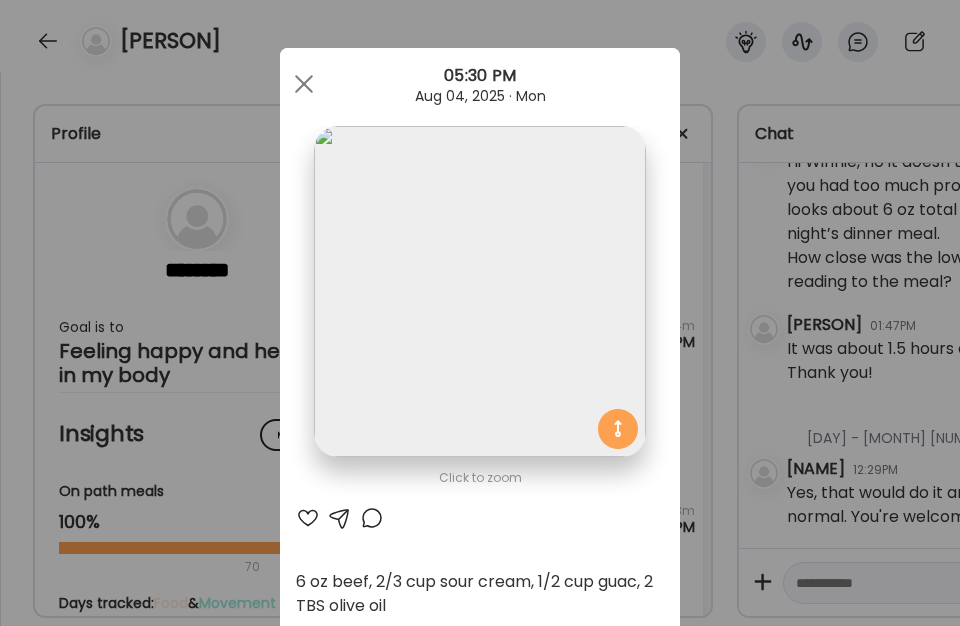 click at bounding box center (304, 84) 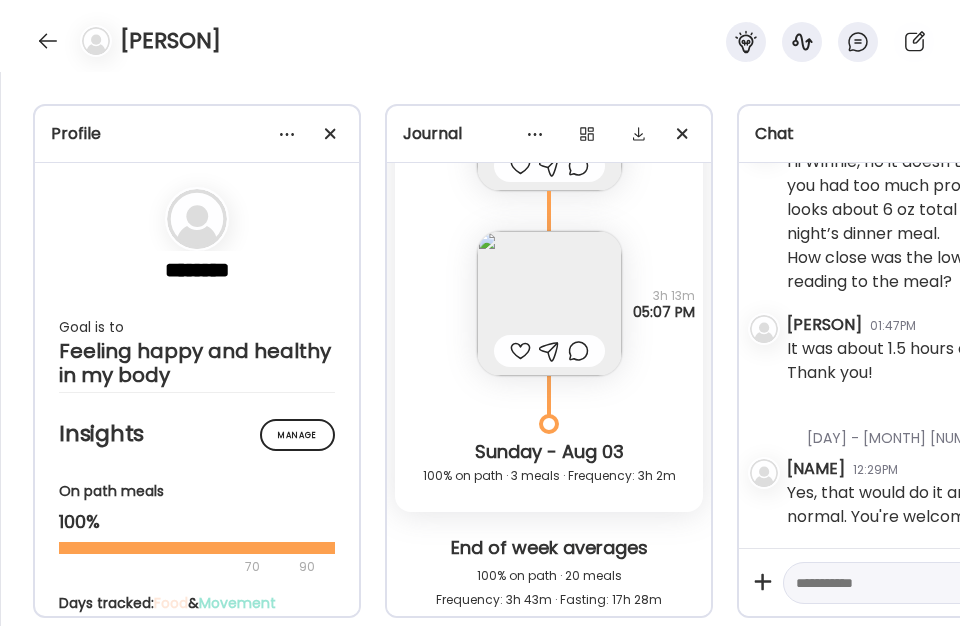 scroll, scrollTop: 25305, scrollLeft: 0, axis: vertical 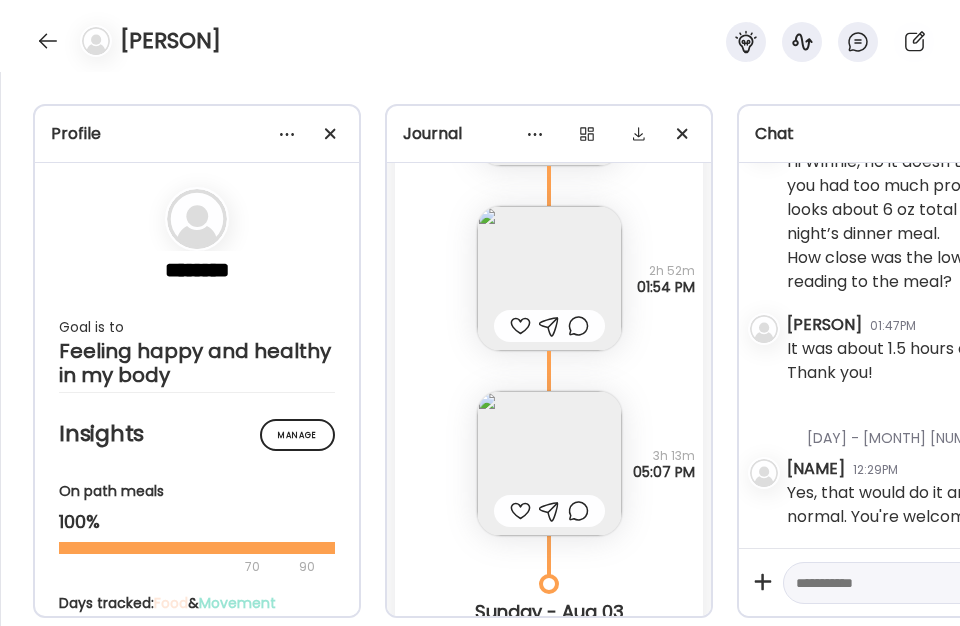 click at bounding box center (549, 463) 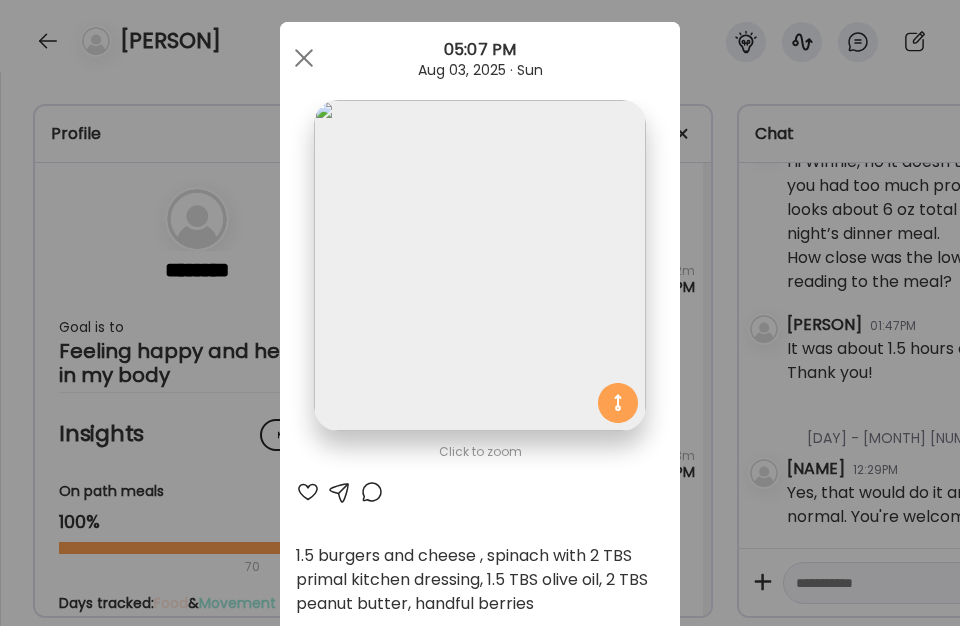 scroll, scrollTop: 0, scrollLeft: 0, axis: both 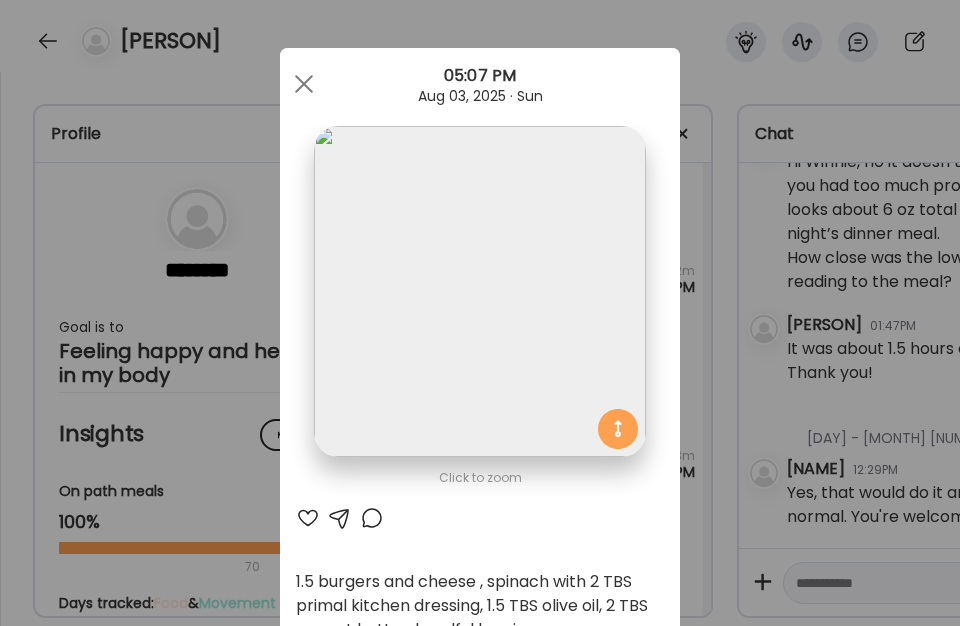 click at bounding box center (304, 84) 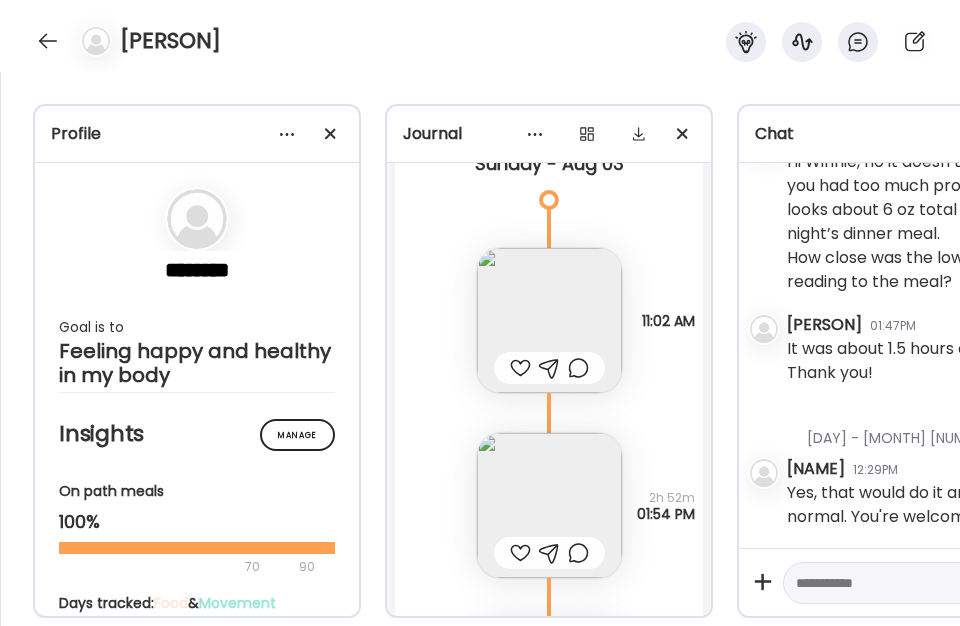 scroll, scrollTop: 25065, scrollLeft: 0, axis: vertical 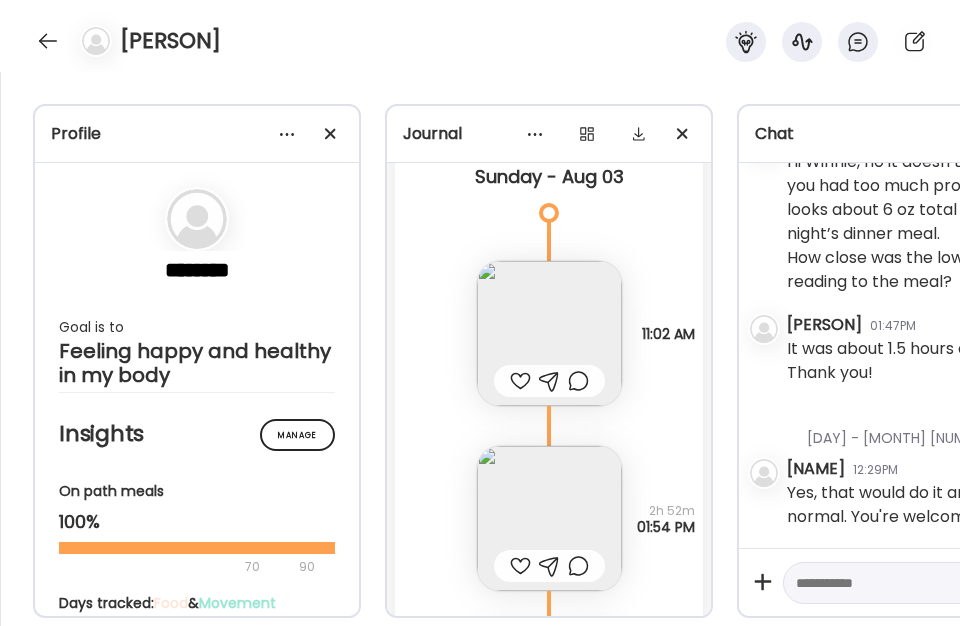click at bounding box center (549, 518) 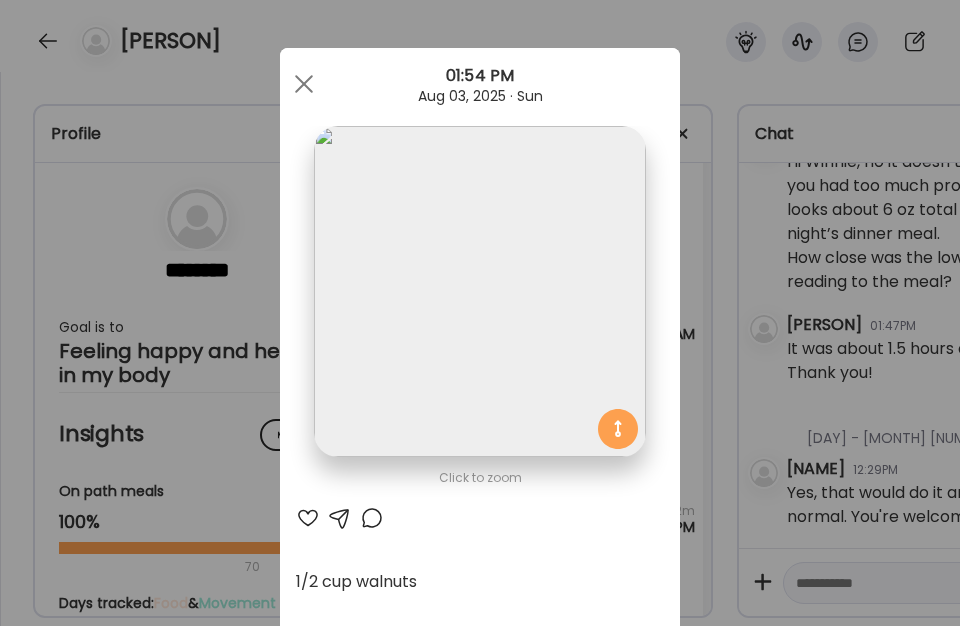 click at bounding box center (304, 84) 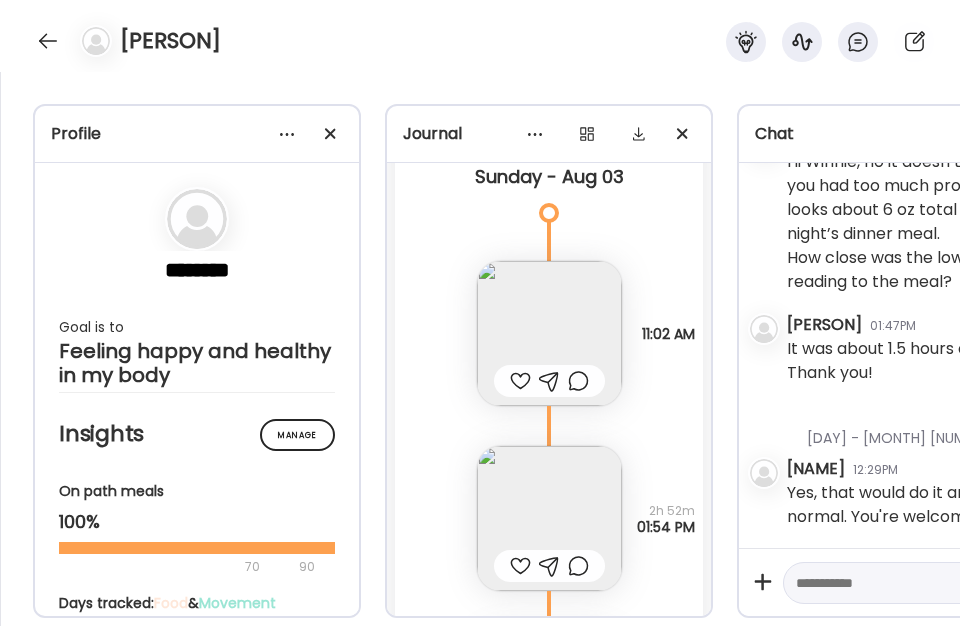 scroll, scrollTop: 24985, scrollLeft: 0, axis: vertical 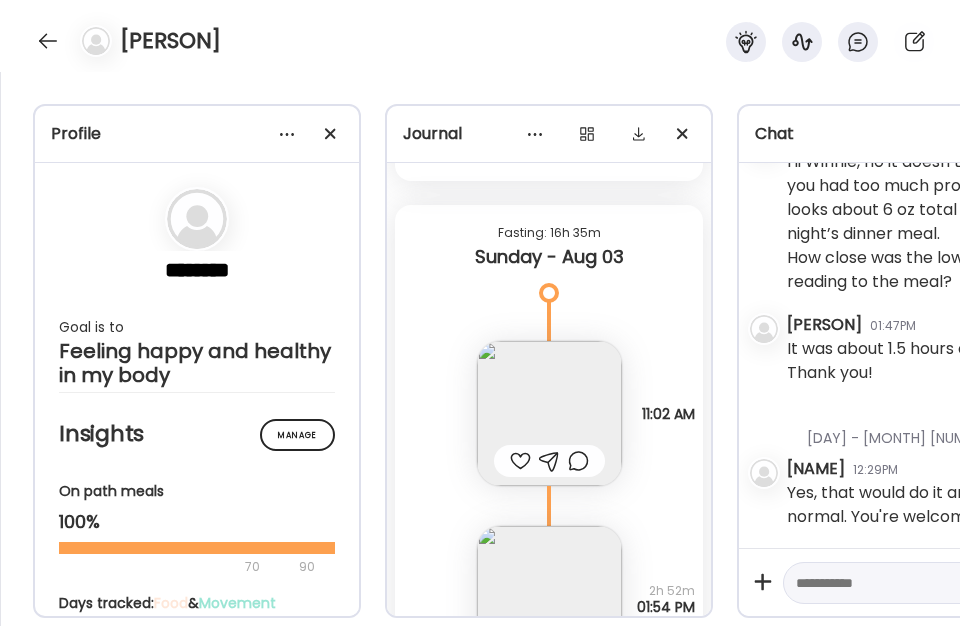 click at bounding box center [549, 413] 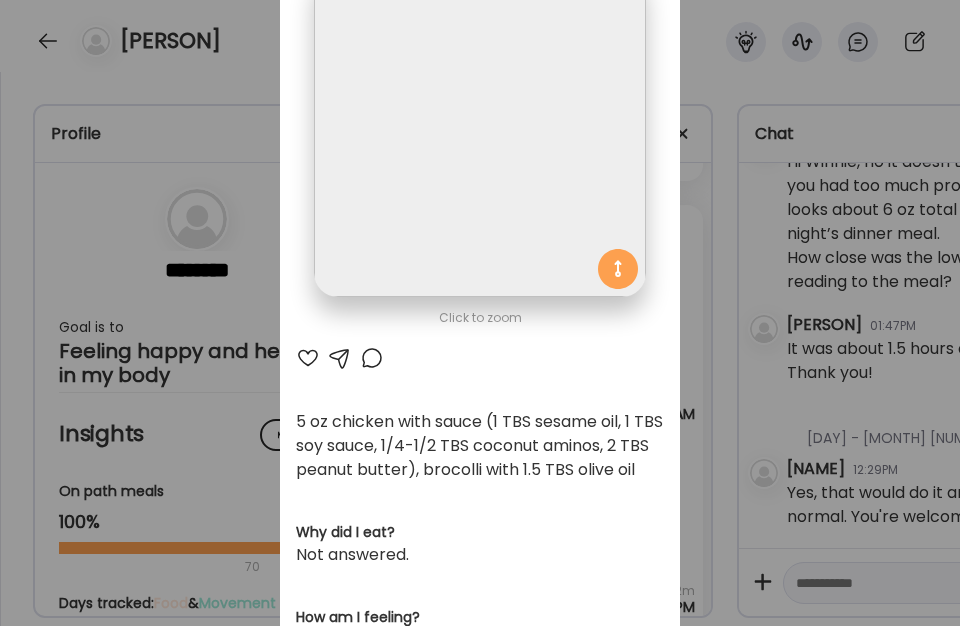 scroll, scrollTop: 0, scrollLeft: 0, axis: both 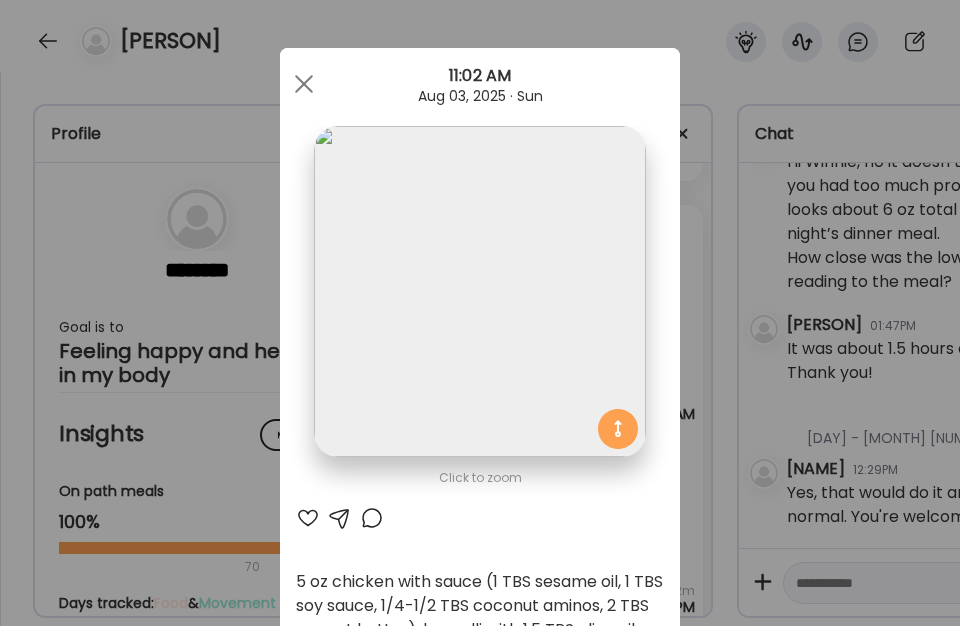 click at bounding box center (304, 84) 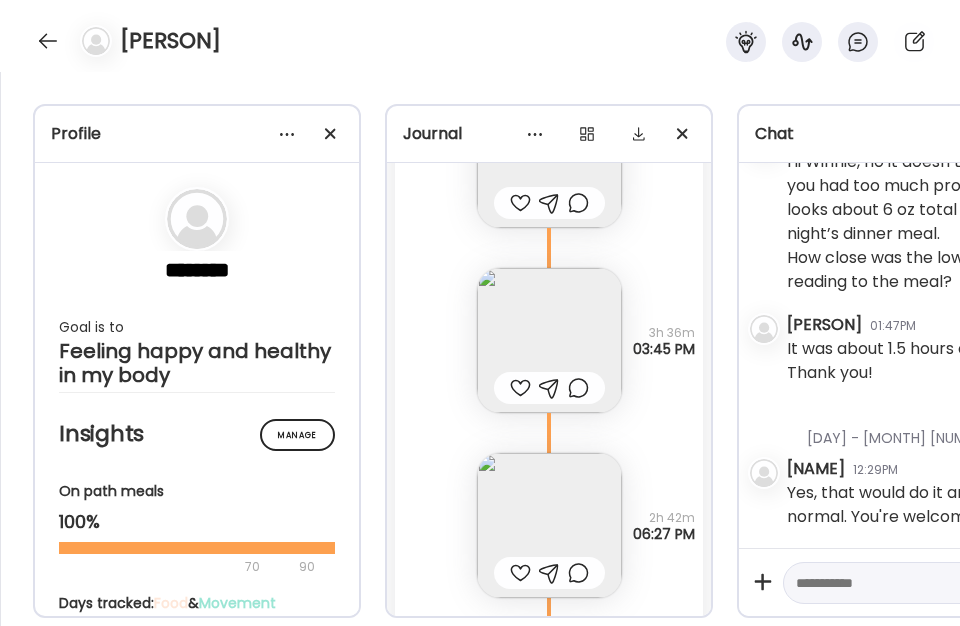 scroll, scrollTop: 24425, scrollLeft: 0, axis: vertical 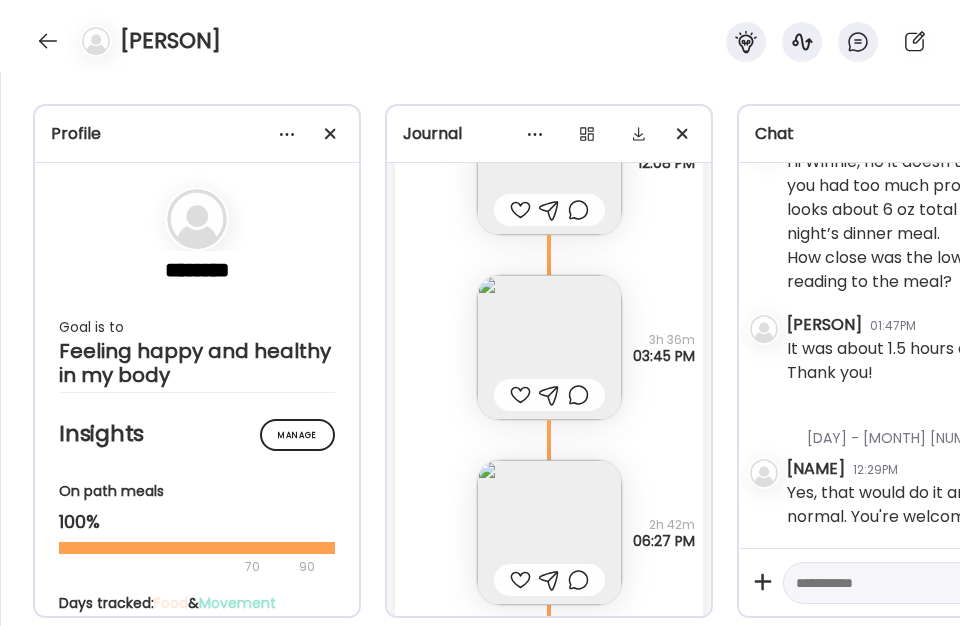 click at bounding box center (549, 532) 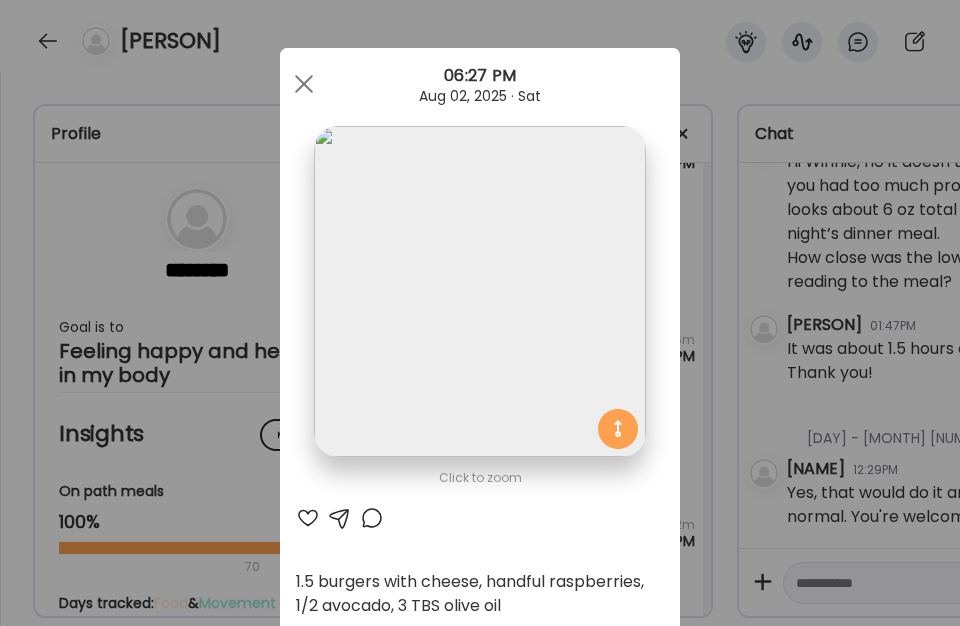 click at bounding box center (304, 84) 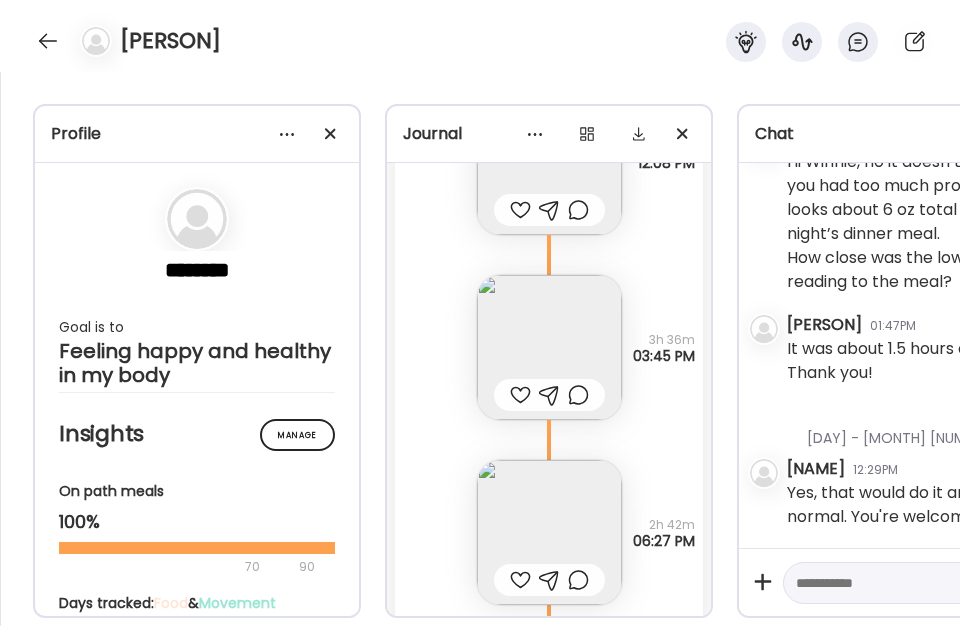 click on "Profile
********
Goal is to
Feeling happy and healthy in my body
Manage
Insights
On path meals
100%
70
90
Days tracked:  Food  &  Movement
Food: 25 Movement: 0 out of 26 days
Jul - Aug
Mo
Tu
We
Th
Fr
Sa
Su
13 14 15 16 17 18 19 20 21 22 23 24 25 26 27 28 29 30 1" at bounding box center [480, 349] 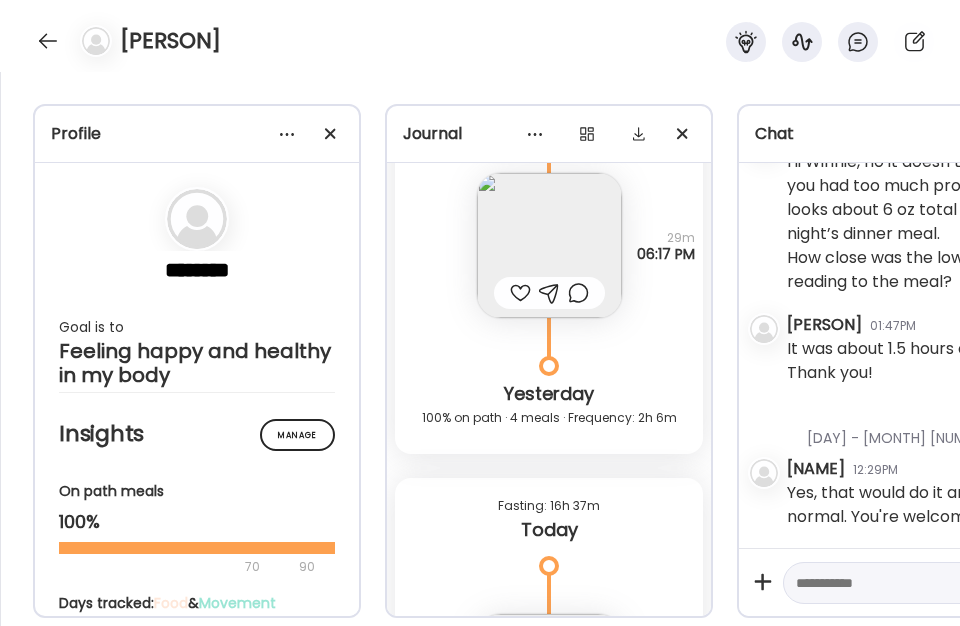 scroll, scrollTop: 28467, scrollLeft: 0, axis: vertical 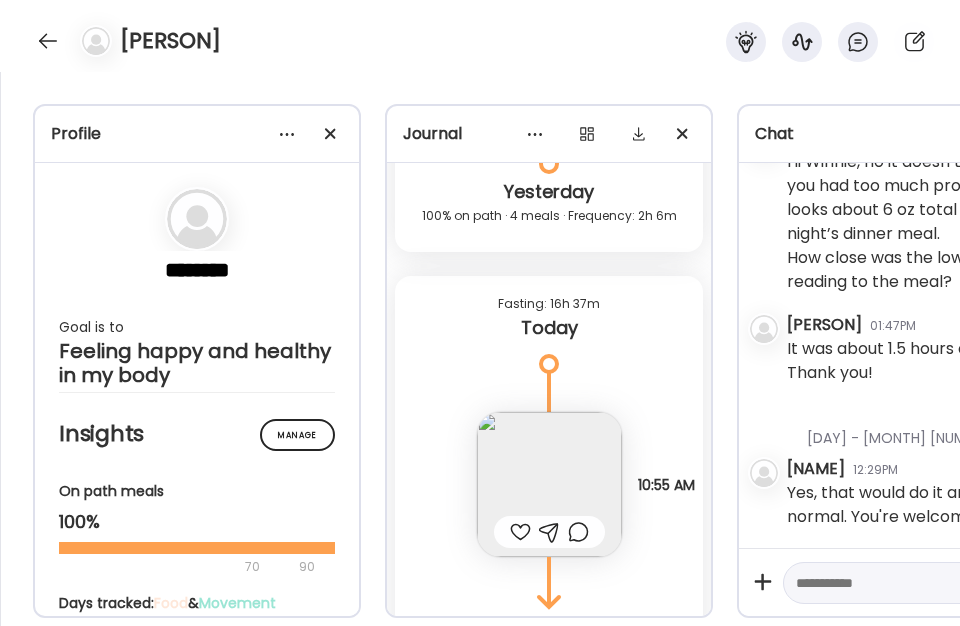 click at bounding box center [549, 484] 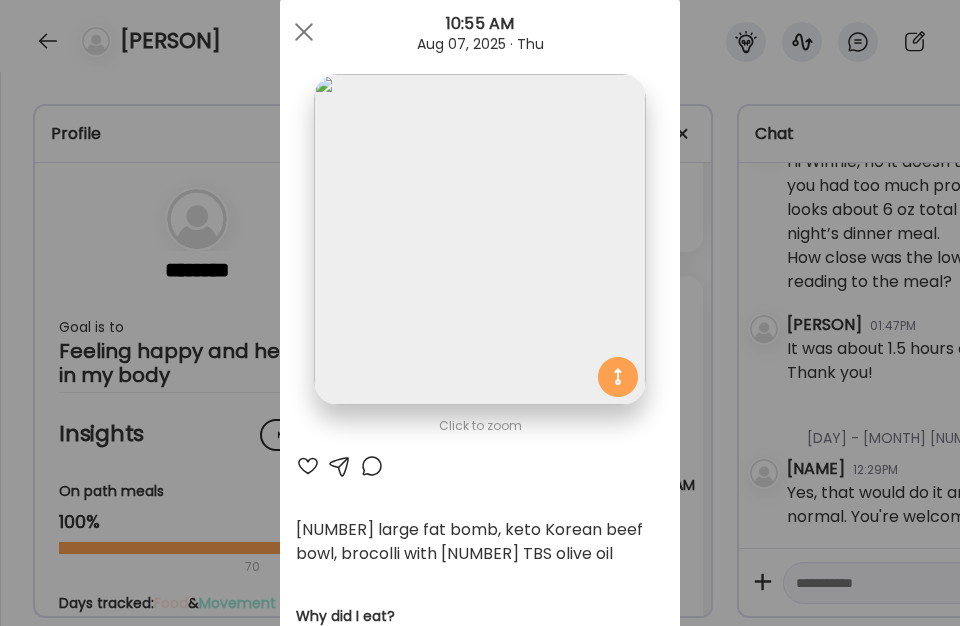 scroll, scrollTop: 80, scrollLeft: 0, axis: vertical 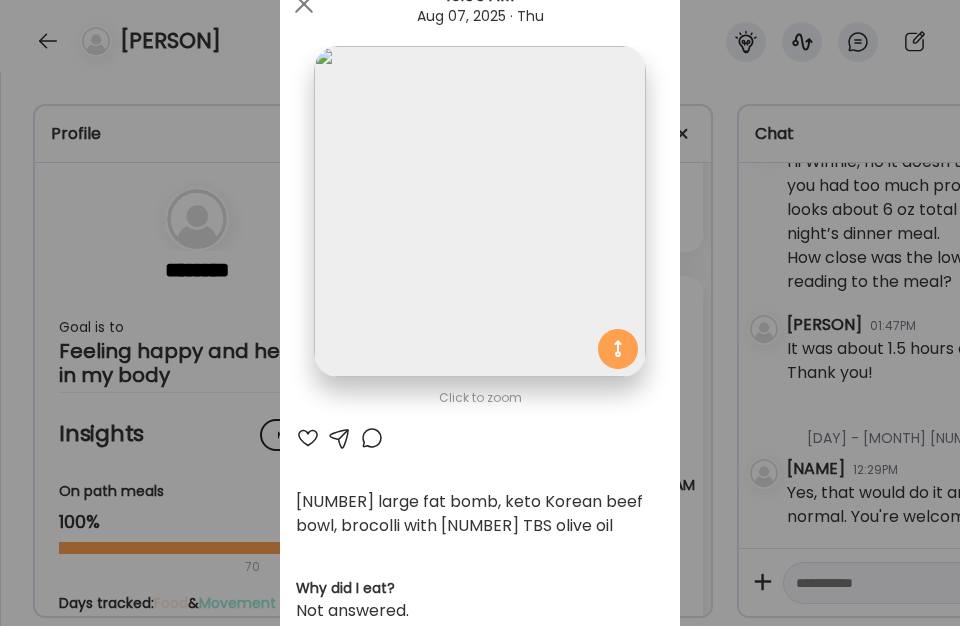 drag, startPoint x: 297, startPoint y: 7, endPoint x: 338, endPoint y: 8, distance: 41.01219 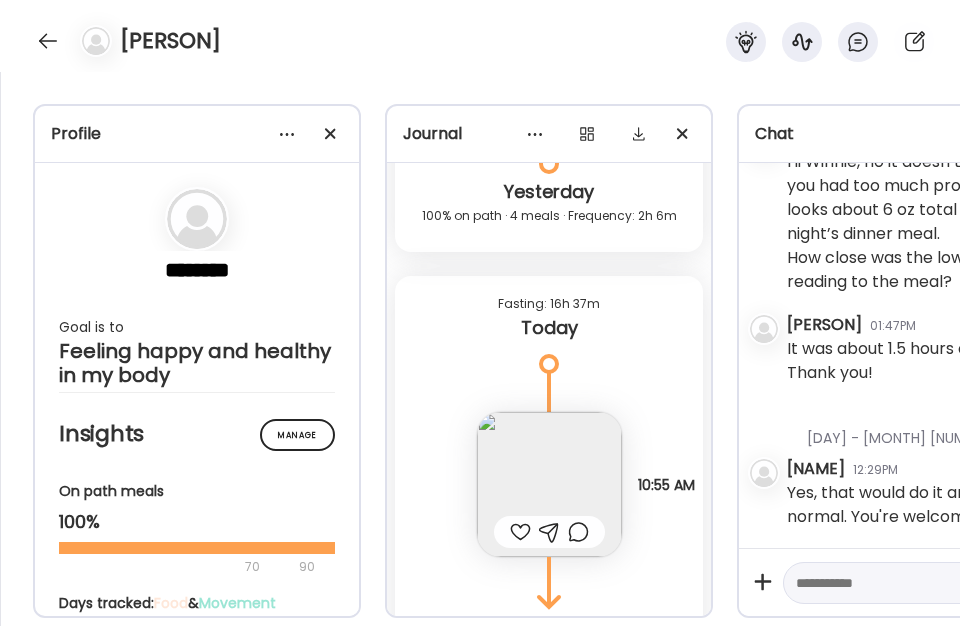 scroll, scrollTop: 28141, scrollLeft: 0, axis: vertical 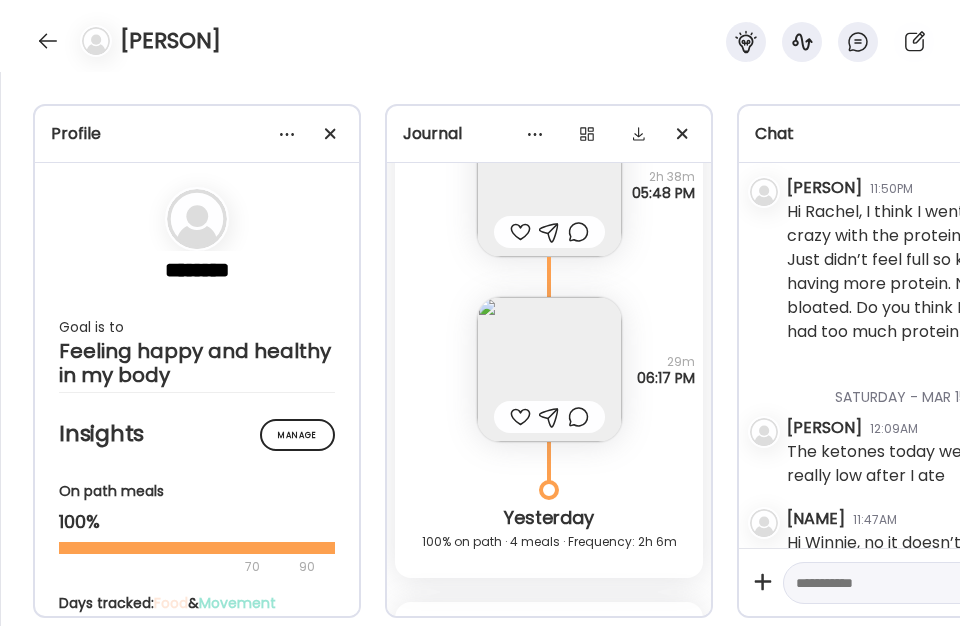 click at bounding box center [48, 41] 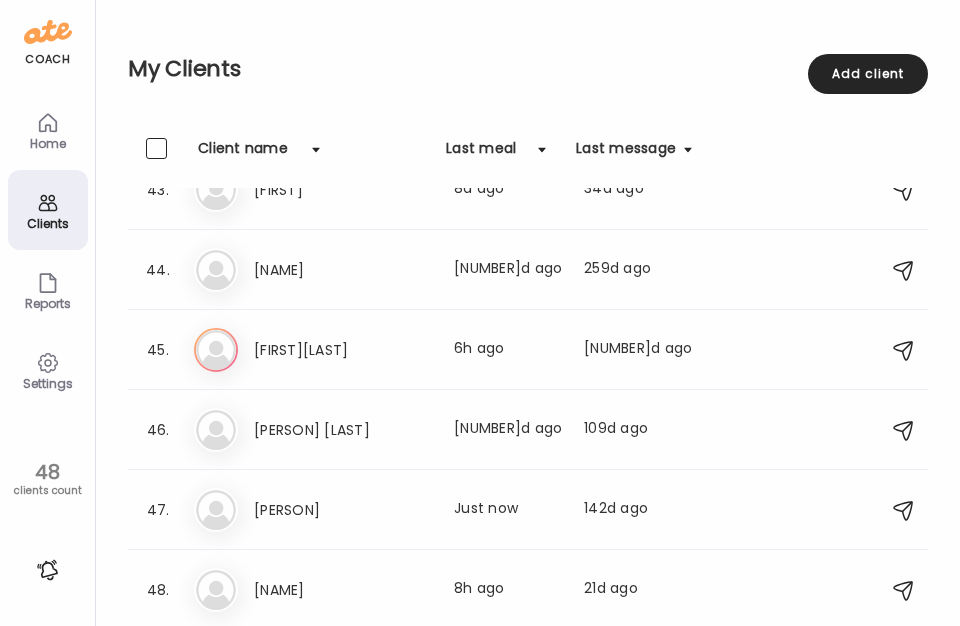 click at bounding box center (48, 570) 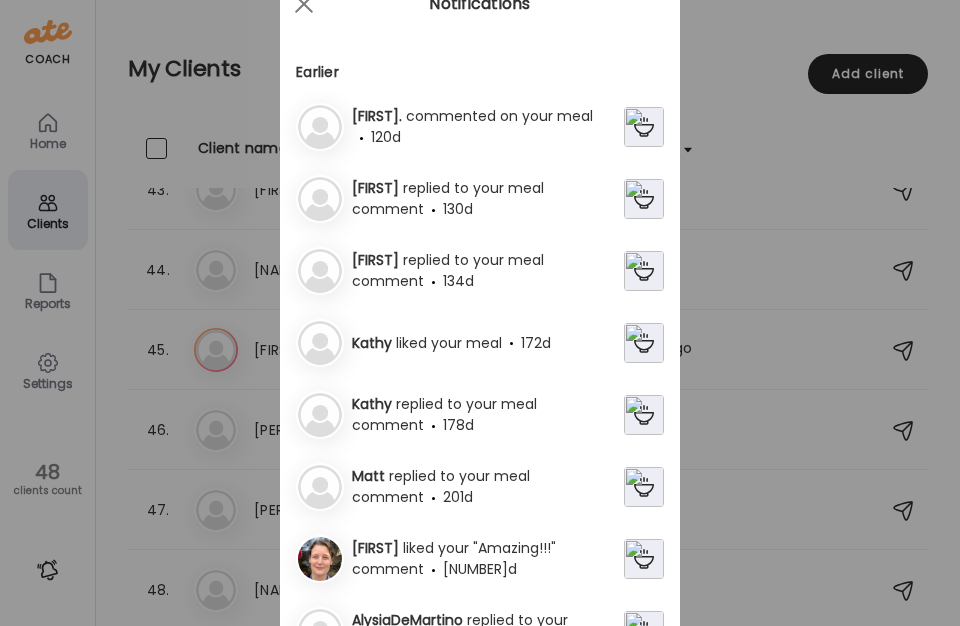 click on "Ate Coach Dashboard
Wahoo! It’s official
Take a moment to set up your Coach Profile to give your clients a smooth onboarding experience.
Skip Set up coach profile
Ate Coach Dashboard
1 Image 2 Message 3 Invite
Let’s get you quickly set up
Add a headshot or company logo for client recognition
Skip Next
Ate Coach Dashboard
1 Image 2 Message 3 Invite
Customize your welcome message
This page will be the first thing your clients will see. Add a welcome message to personalize their experience.
Header 32" at bounding box center (480, 313) 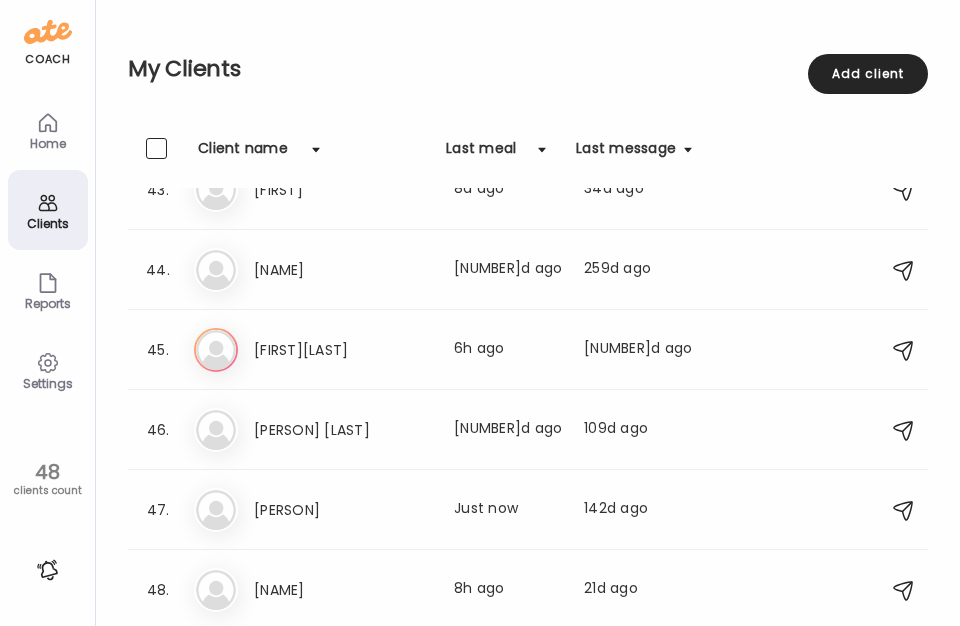click on "Home" at bounding box center [48, 143] 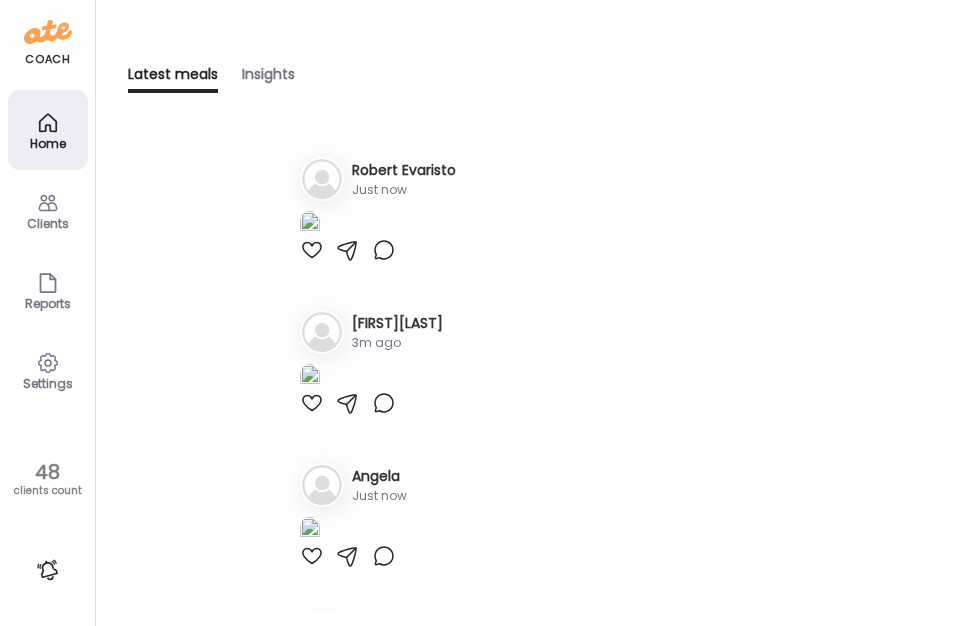 click on "Clients" at bounding box center (48, 223) 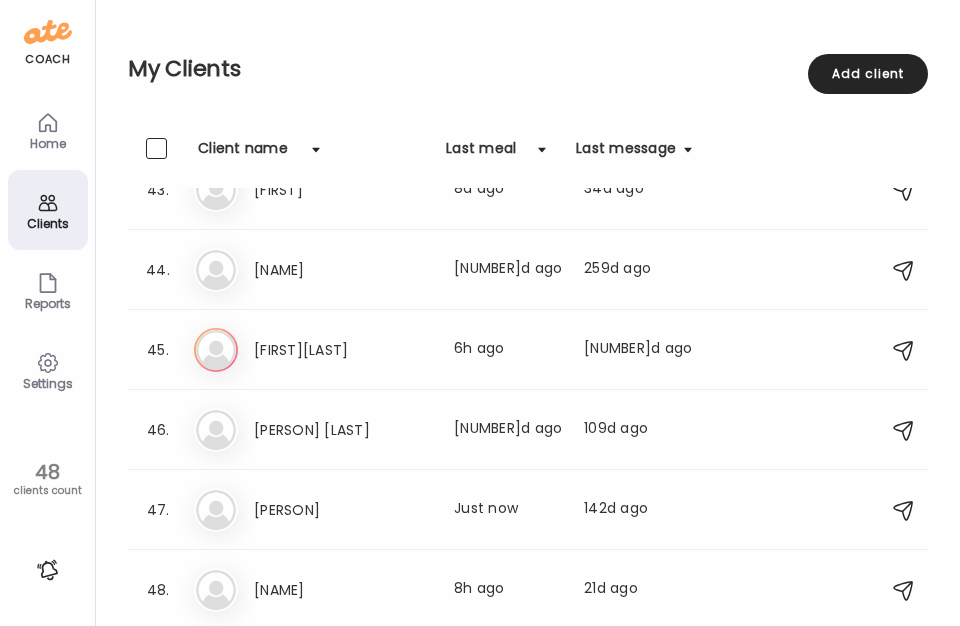 click on "coach" at bounding box center [47, 59] 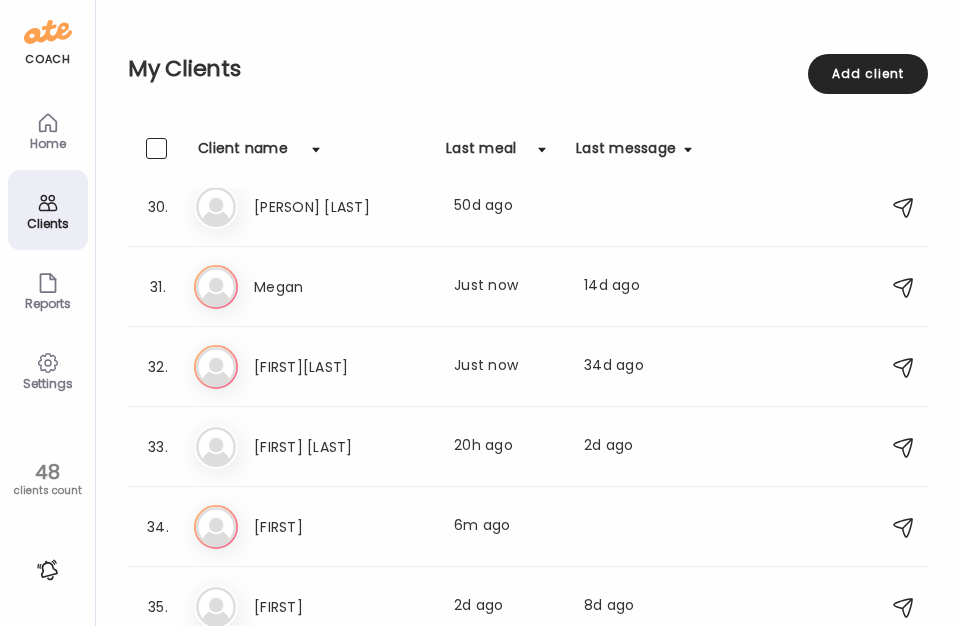 scroll, scrollTop: 2118, scrollLeft: 0, axis: vertical 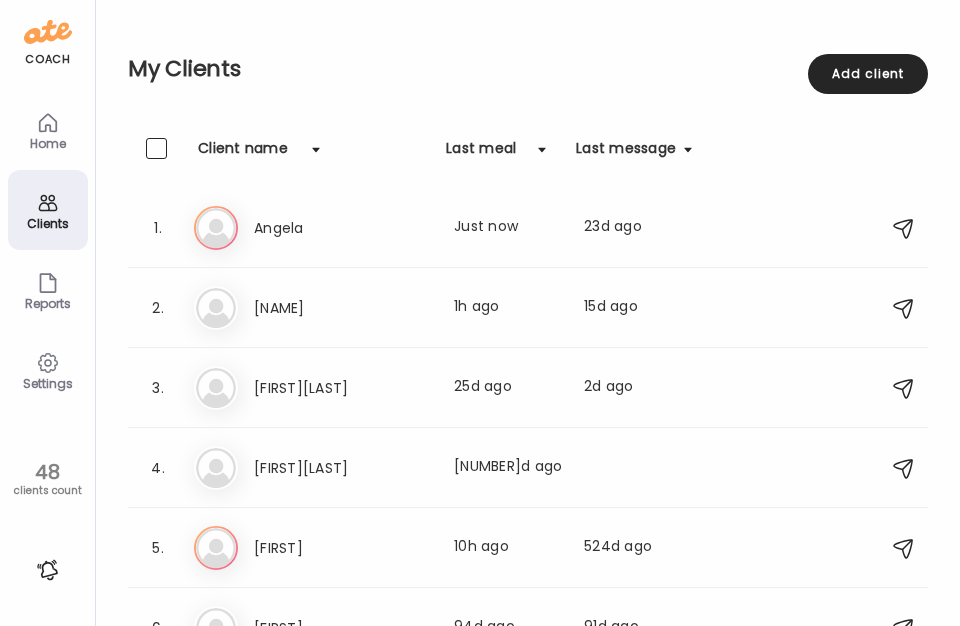 click on "Add client" at bounding box center (868, 74) 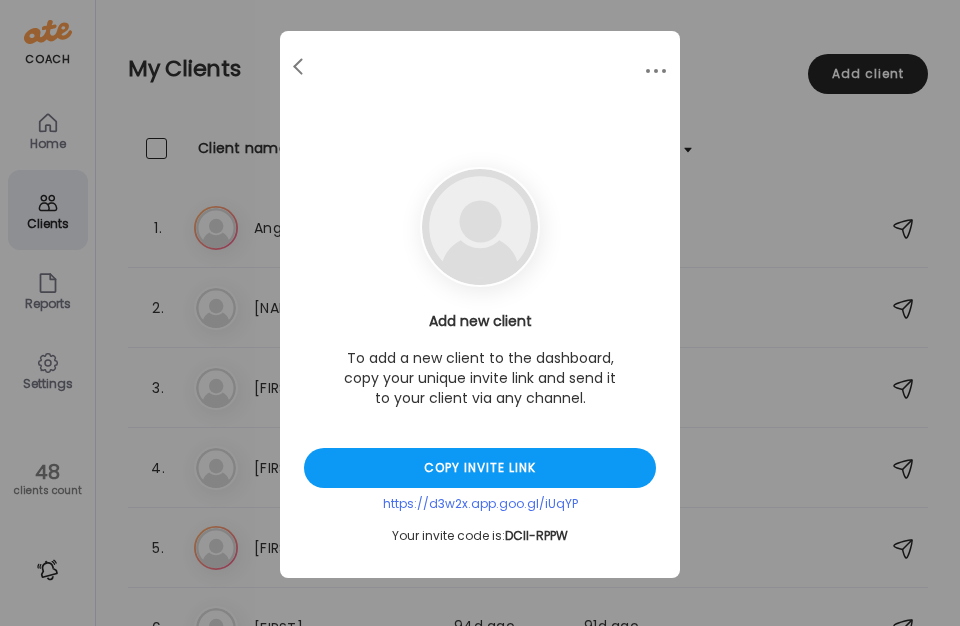 scroll, scrollTop: 16, scrollLeft: 0, axis: vertical 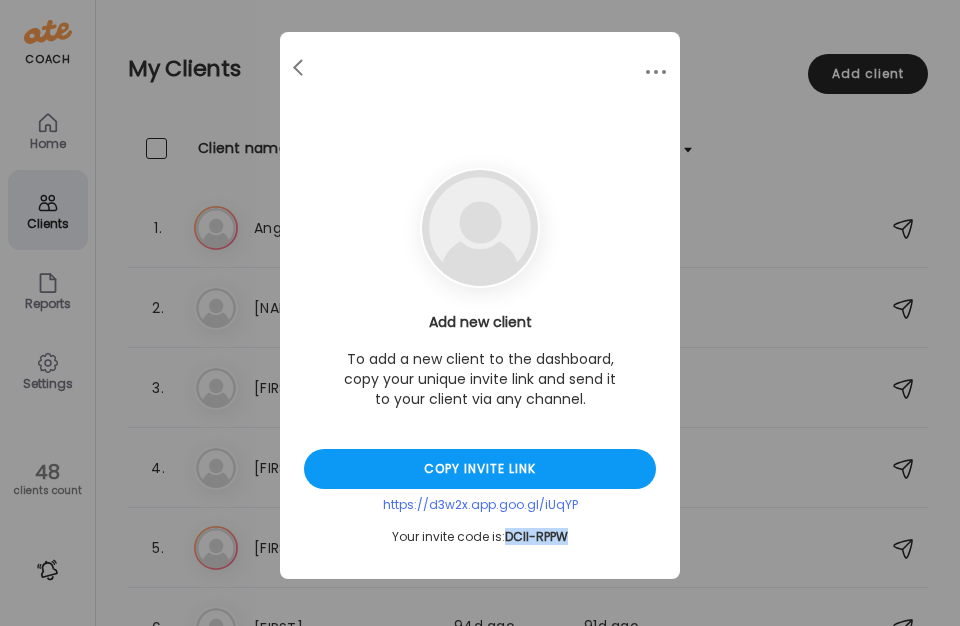 drag, startPoint x: 561, startPoint y: 540, endPoint x: 497, endPoint y: 536, distance: 64.12488 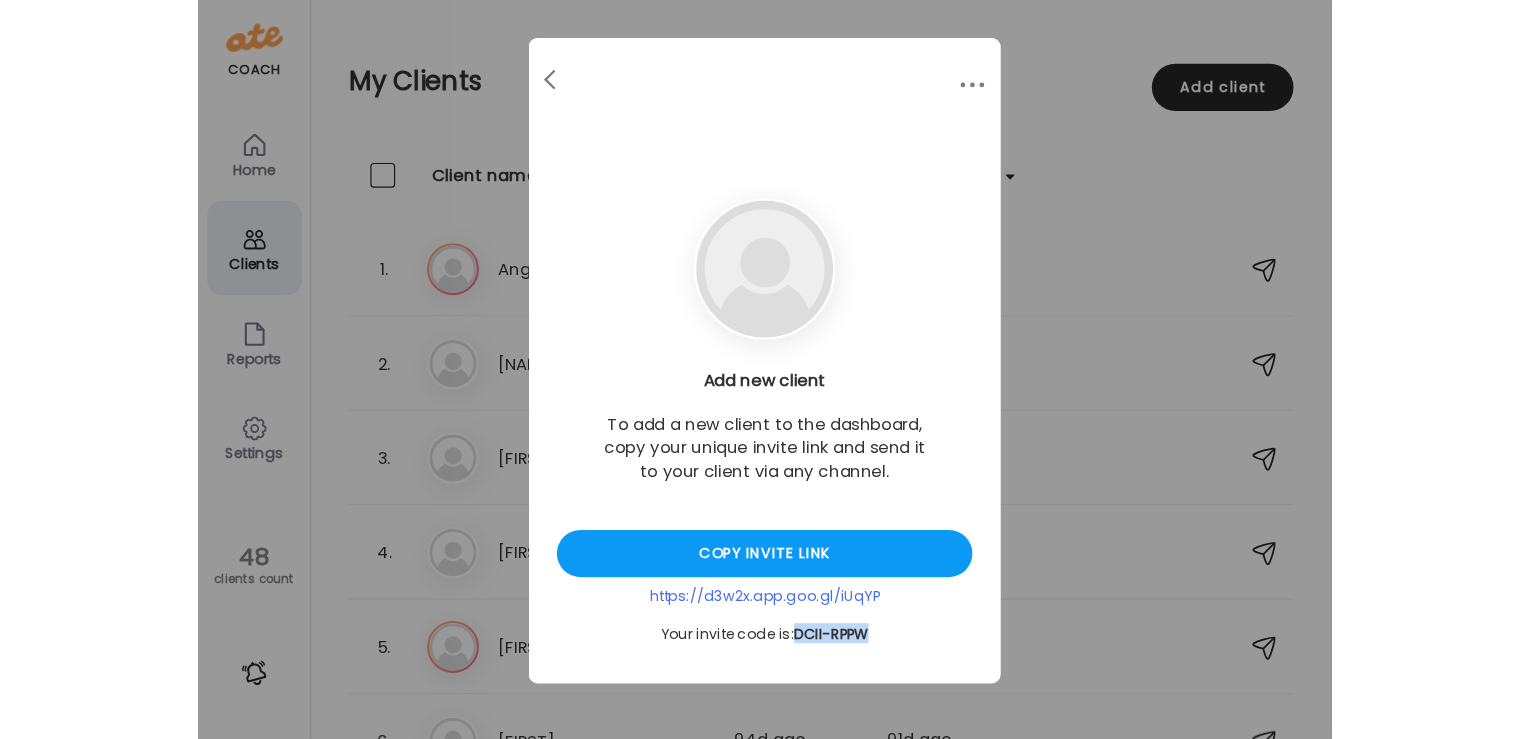 scroll, scrollTop: 0, scrollLeft: 0, axis: both 